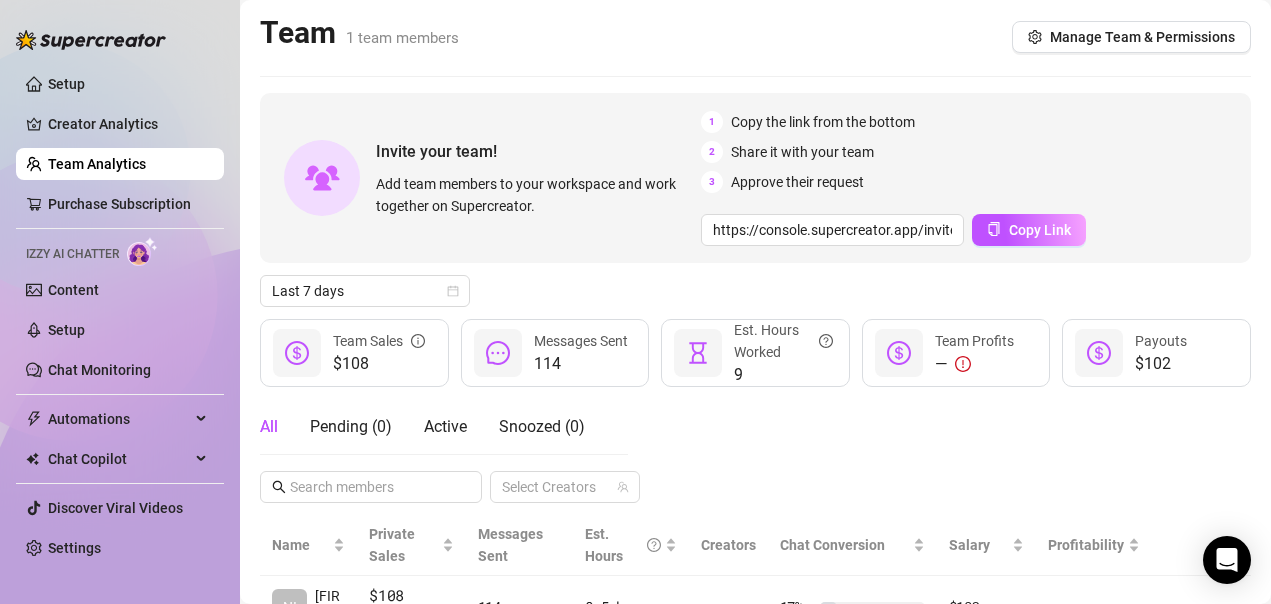 scroll, scrollTop: 0, scrollLeft: 0, axis: both 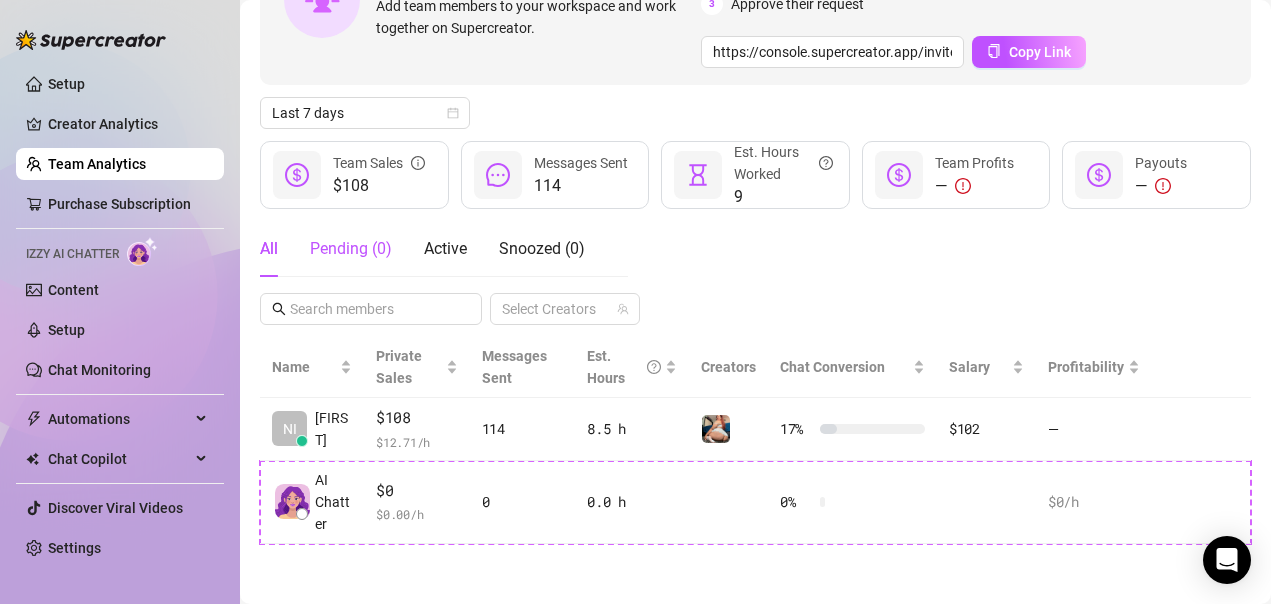 click on "Pending ( 0 )" at bounding box center (351, 249) 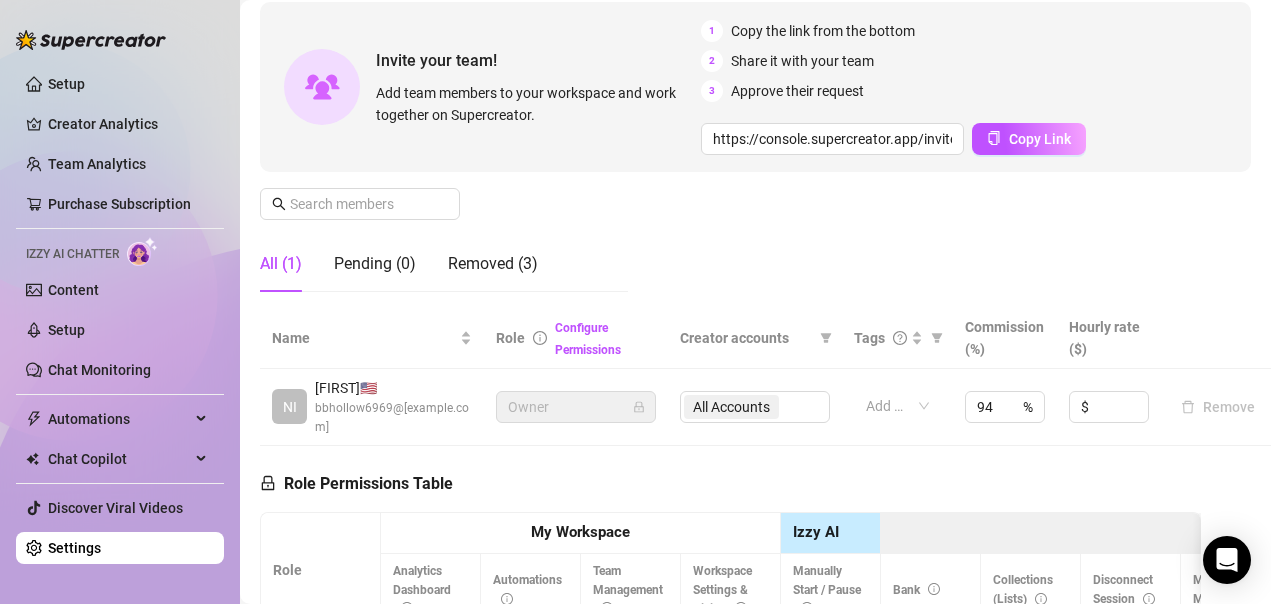 scroll, scrollTop: 178, scrollLeft: 0, axis: vertical 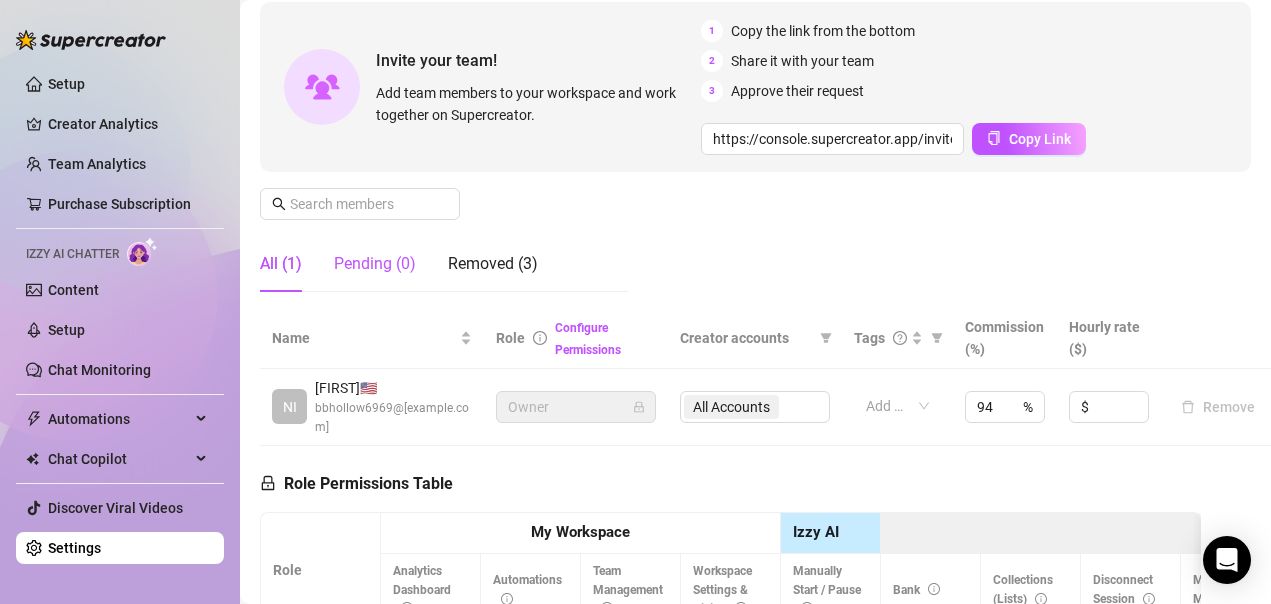click on "Pending (0)" at bounding box center [375, 264] 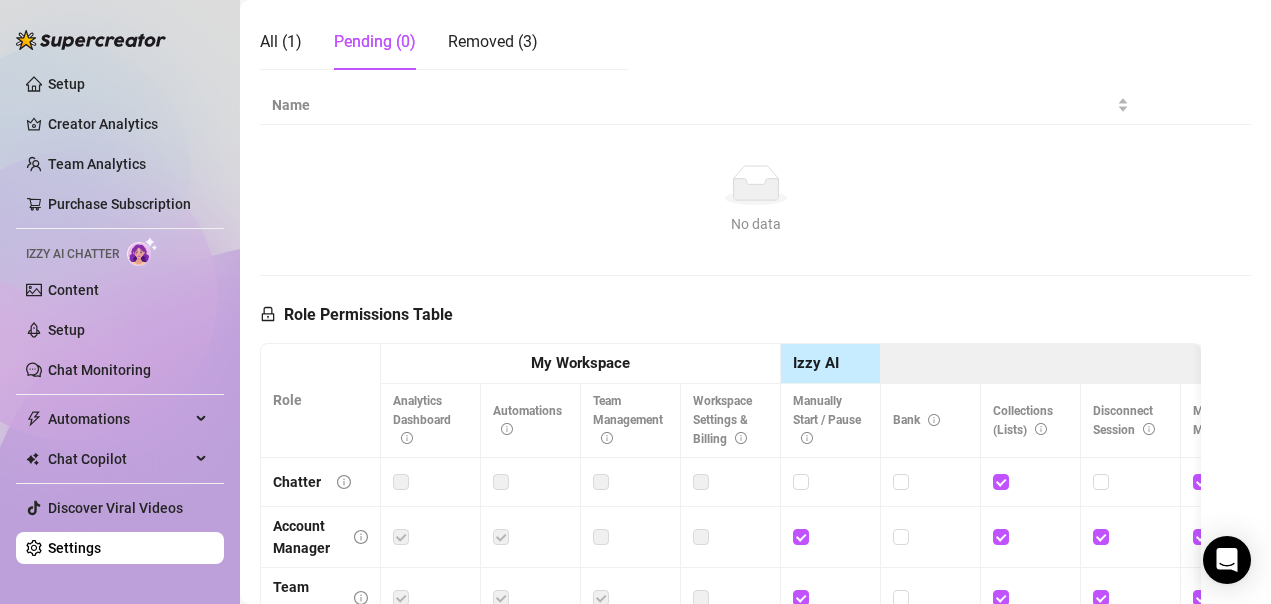 scroll, scrollTop: 722, scrollLeft: 0, axis: vertical 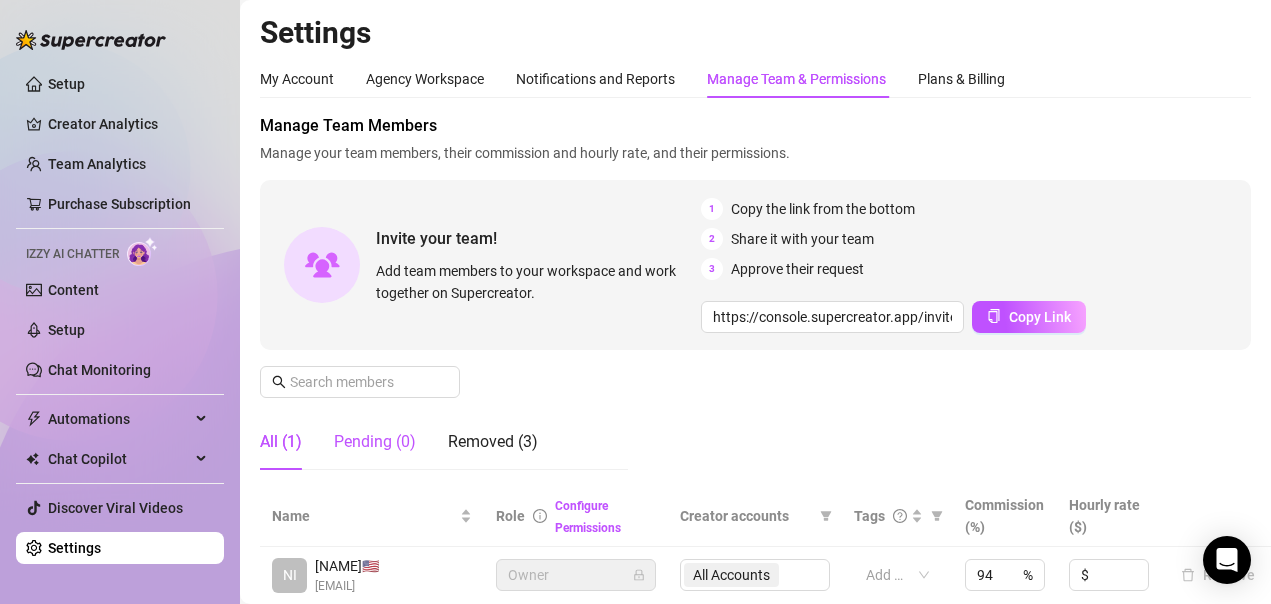 click on "Pending (0)" at bounding box center [375, 442] 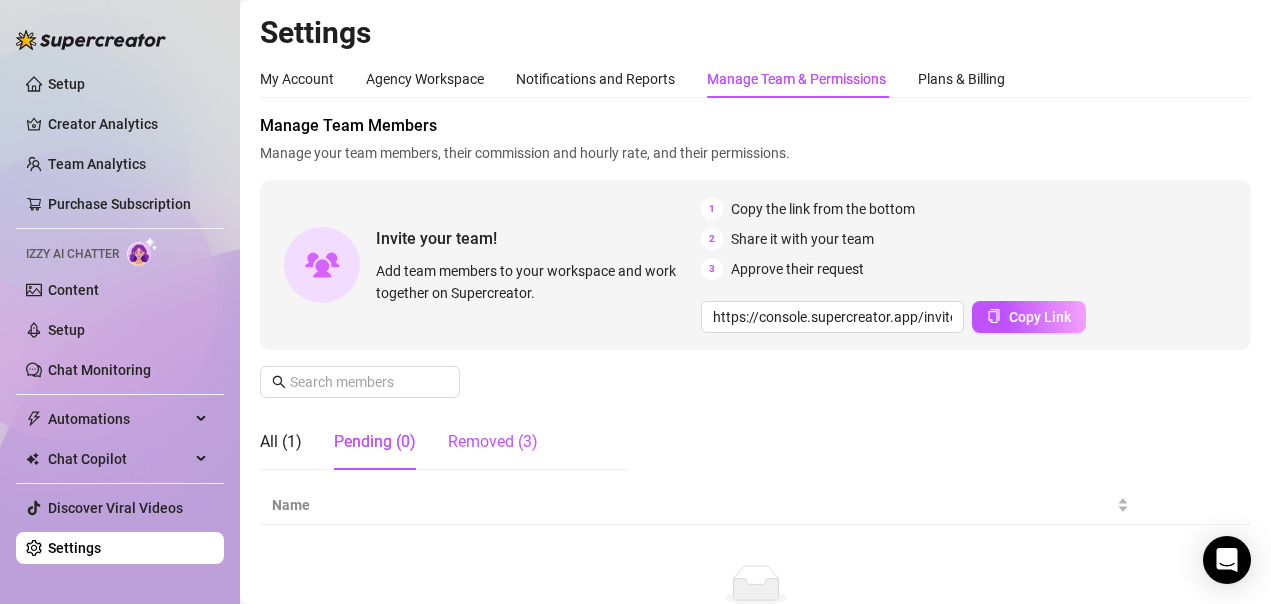 click on "Removed (3)" at bounding box center [493, 442] 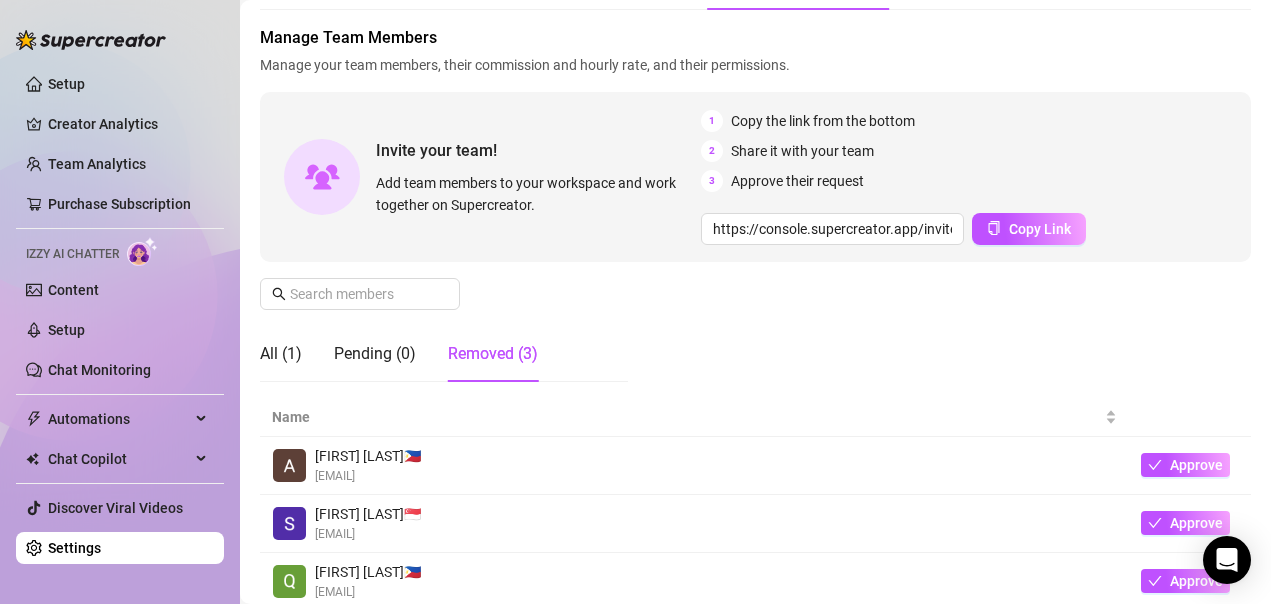 scroll, scrollTop: 0, scrollLeft: 0, axis: both 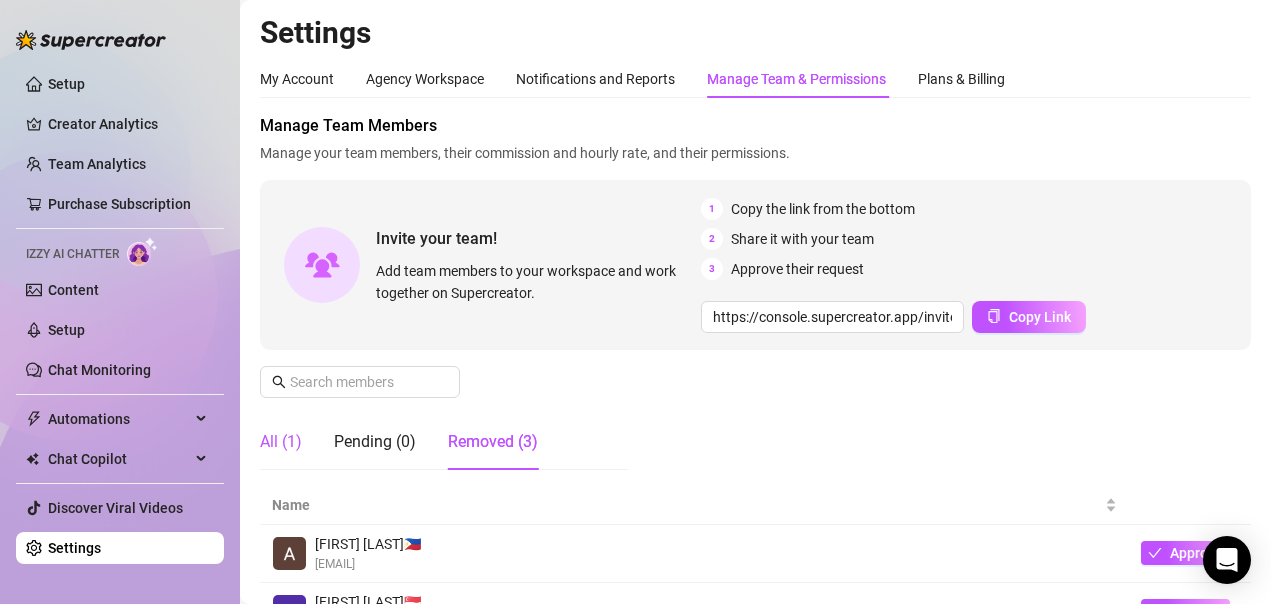 click on "All (1)" at bounding box center [281, 442] 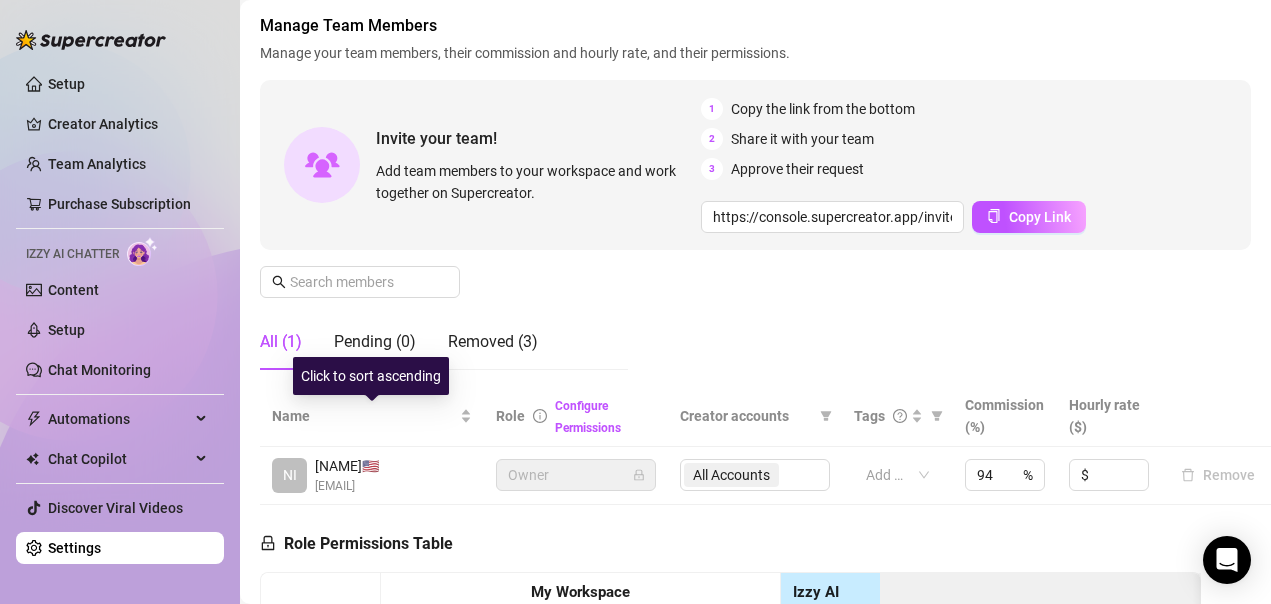 scroll, scrollTop: 0, scrollLeft: 0, axis: both 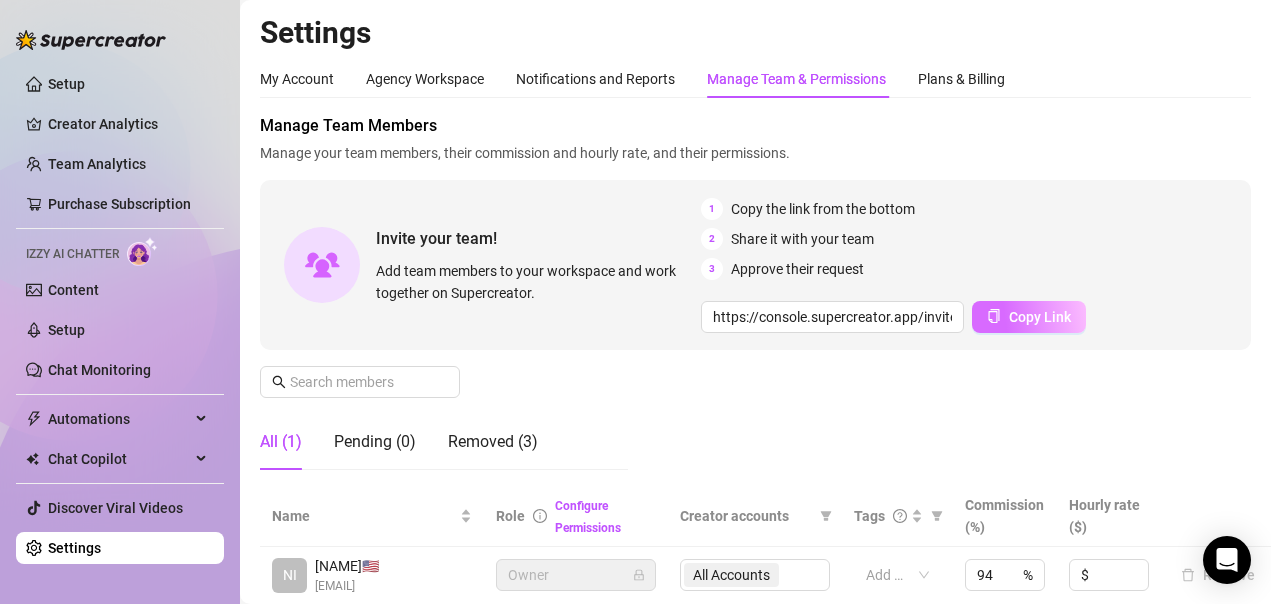 click on "Copy Link" at bounding box center (1029, 317) 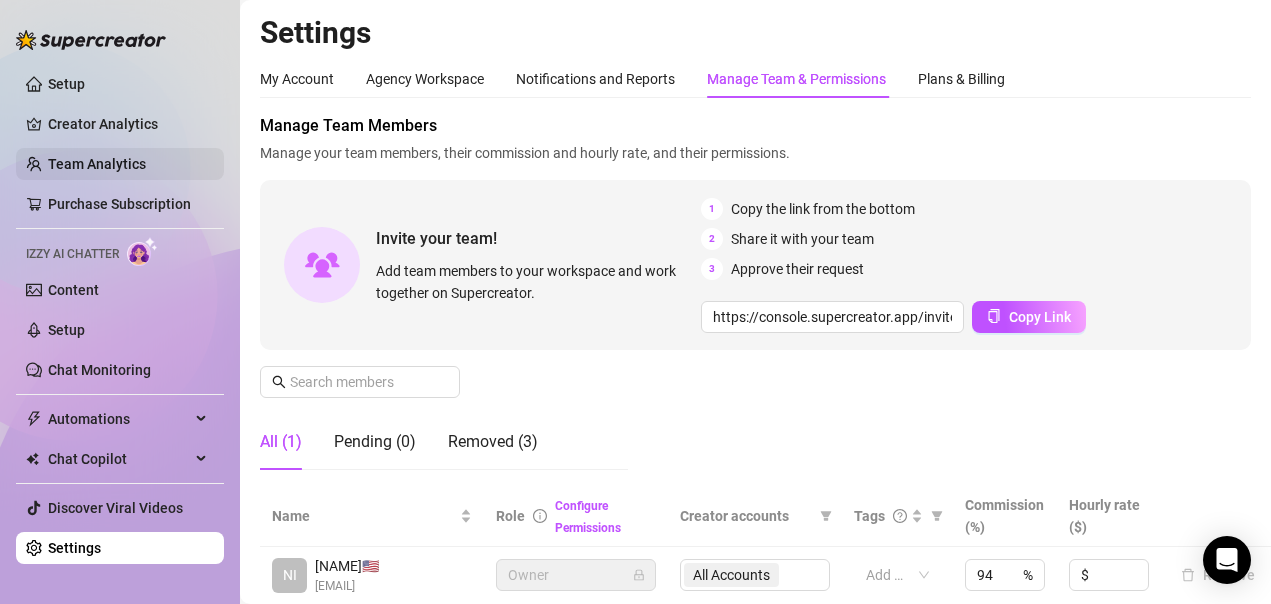 click on "Team Analytics" at bounding box center (97, 164) 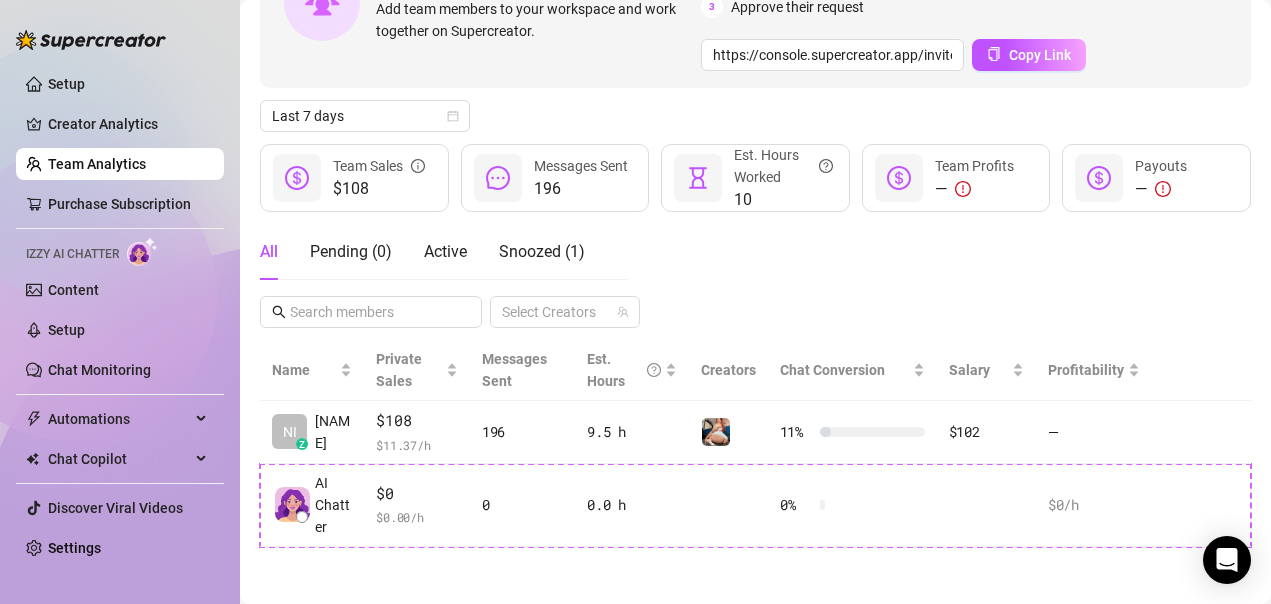 scroll, scrollTop: 178, scrollLeft: 0, axis: vertical 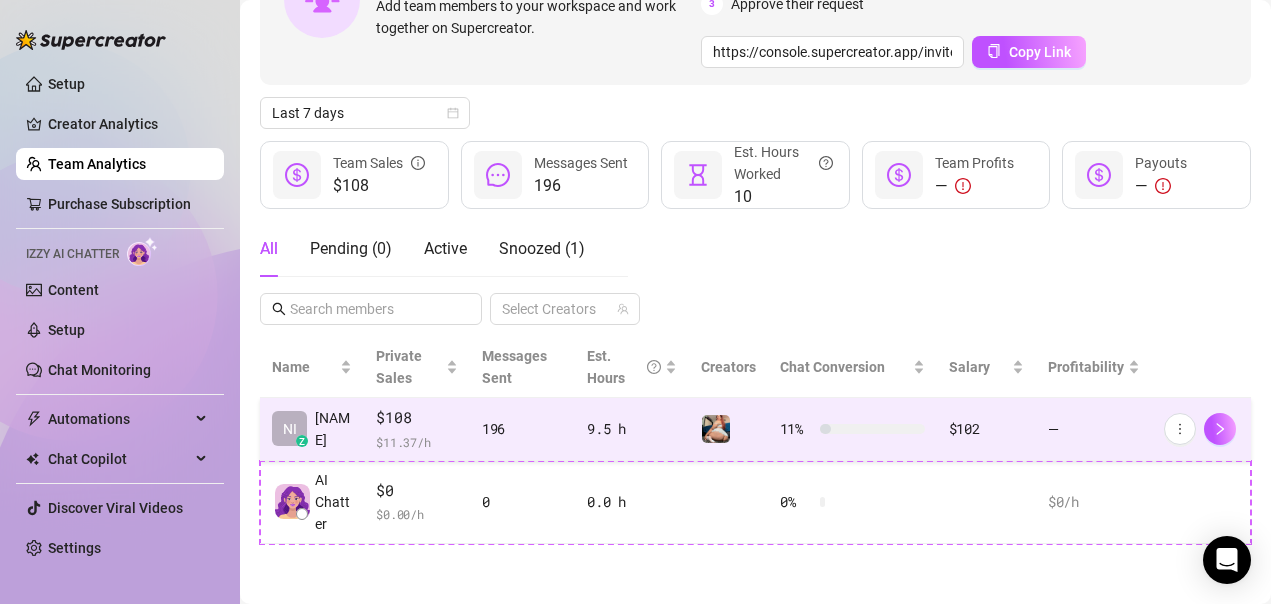 click on "9.5 h" at bounding box center [631, 429] 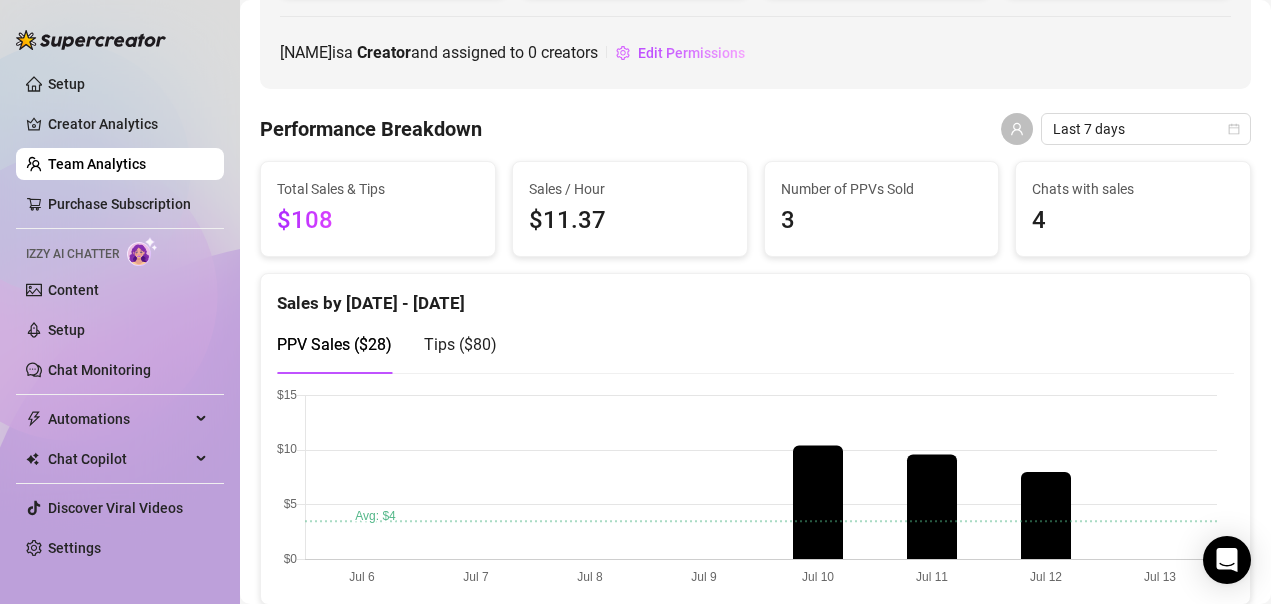 scroll, scrollTop: 300, scrollLeft: 0, axis: vertical 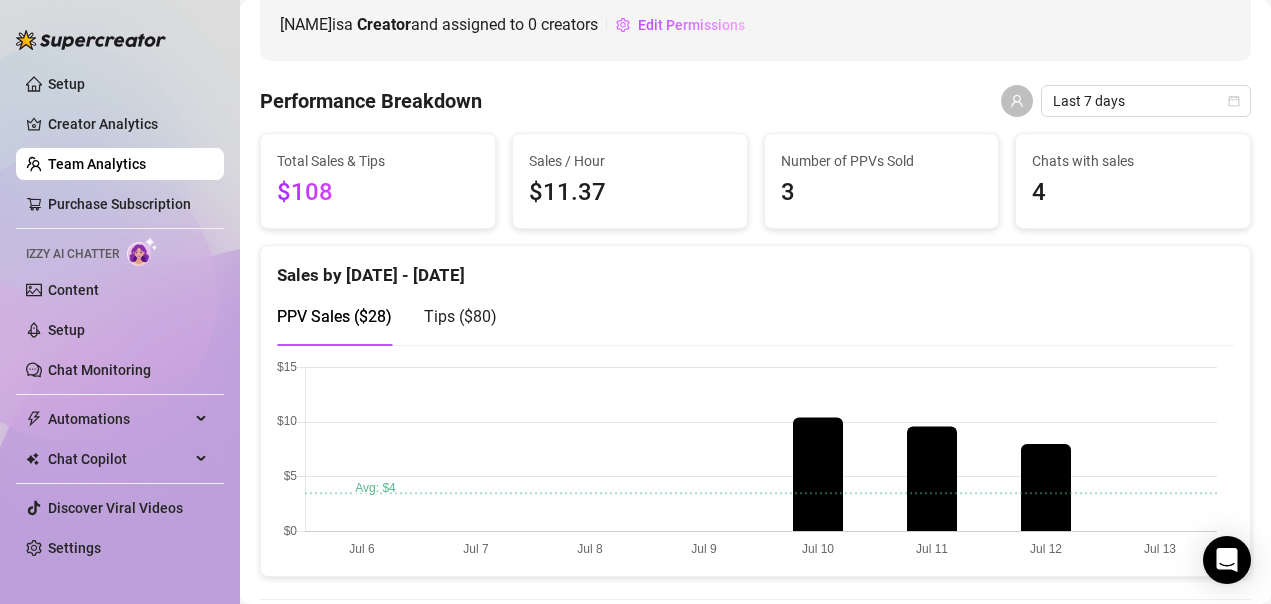 click on "Creator Analytics" at bounding box center (128, 124) 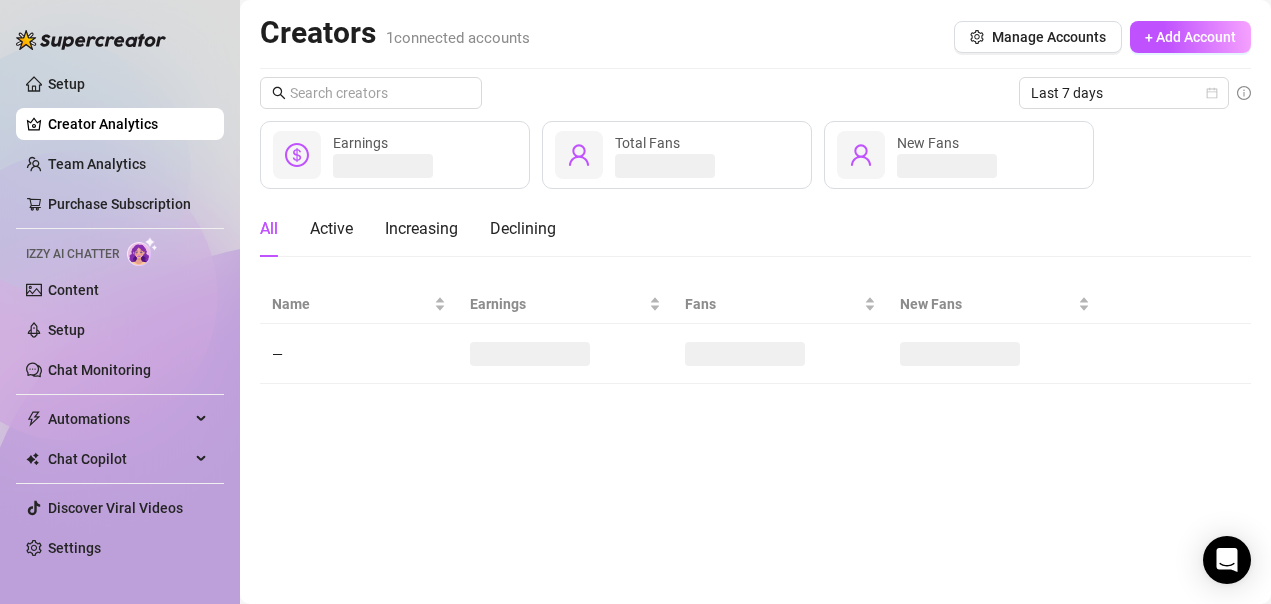 scroll, scrollTop: 0, scrollLeft: 0, axis: both 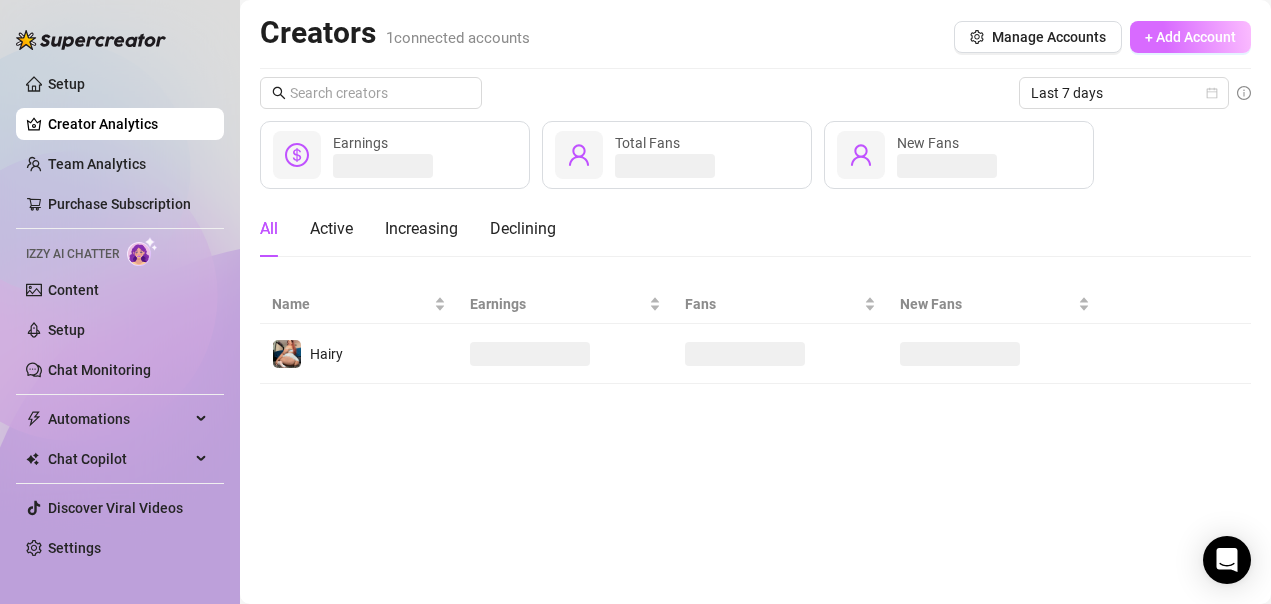 click on "+ Add Account" at bounding box center (1190, 37) 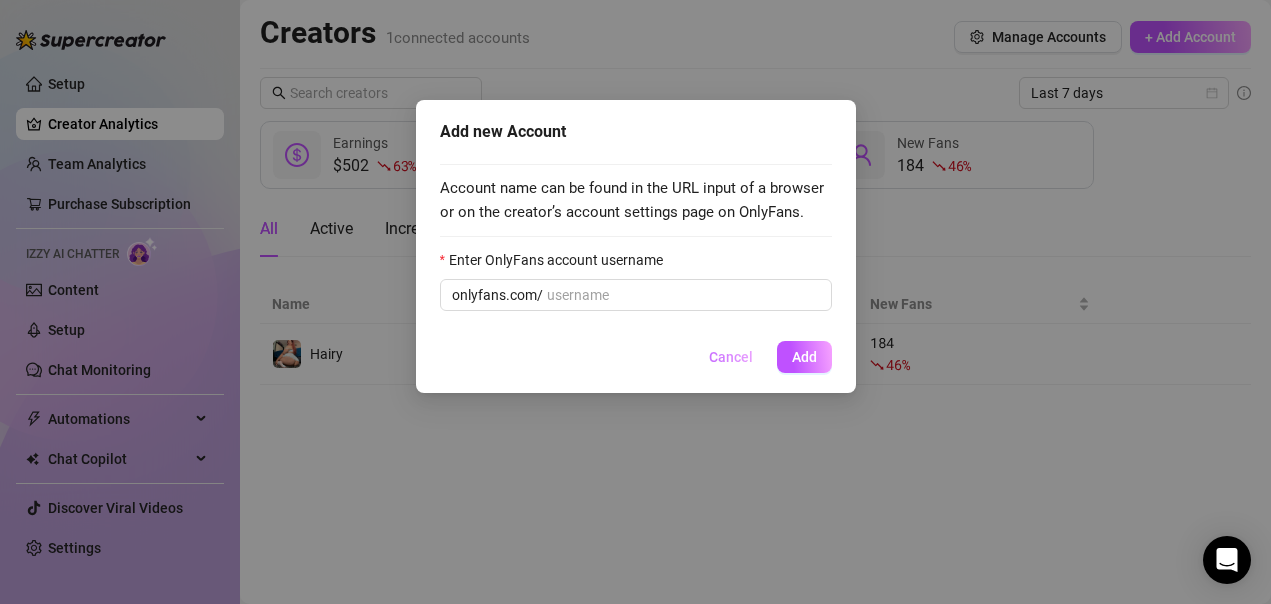 click on "Cancel" at bounding box center [731, 357] 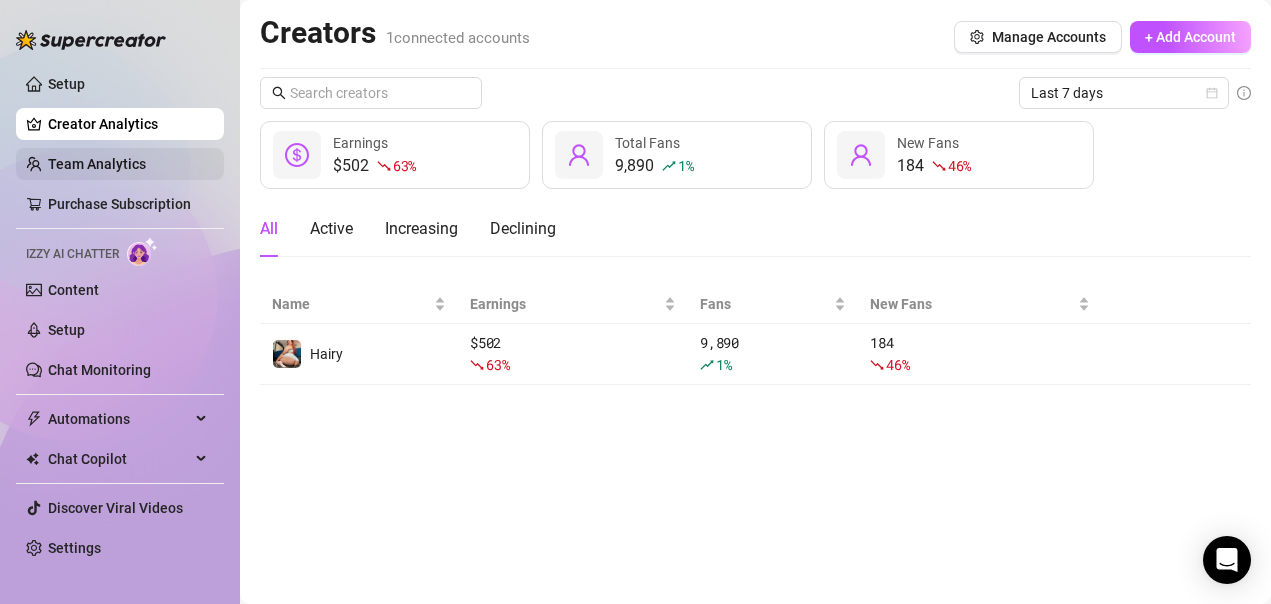 click on "Team Analytics" at bounding box center [97, 164] 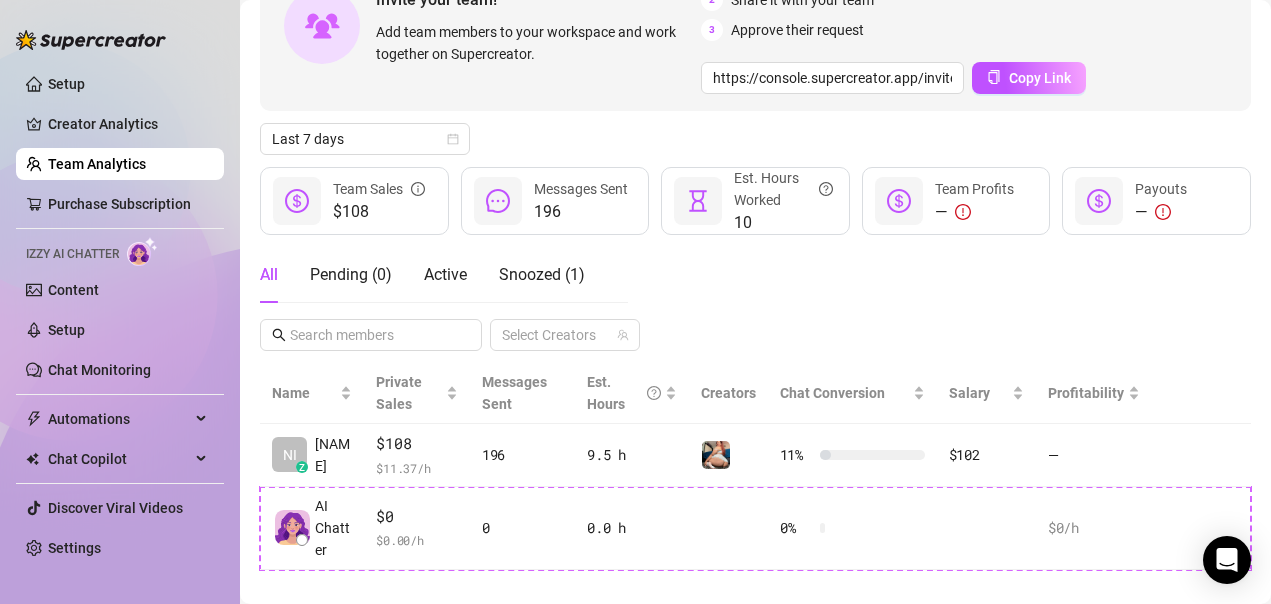 scroll, scrollTop: 178, scrollLeft: 0, axis: vertical 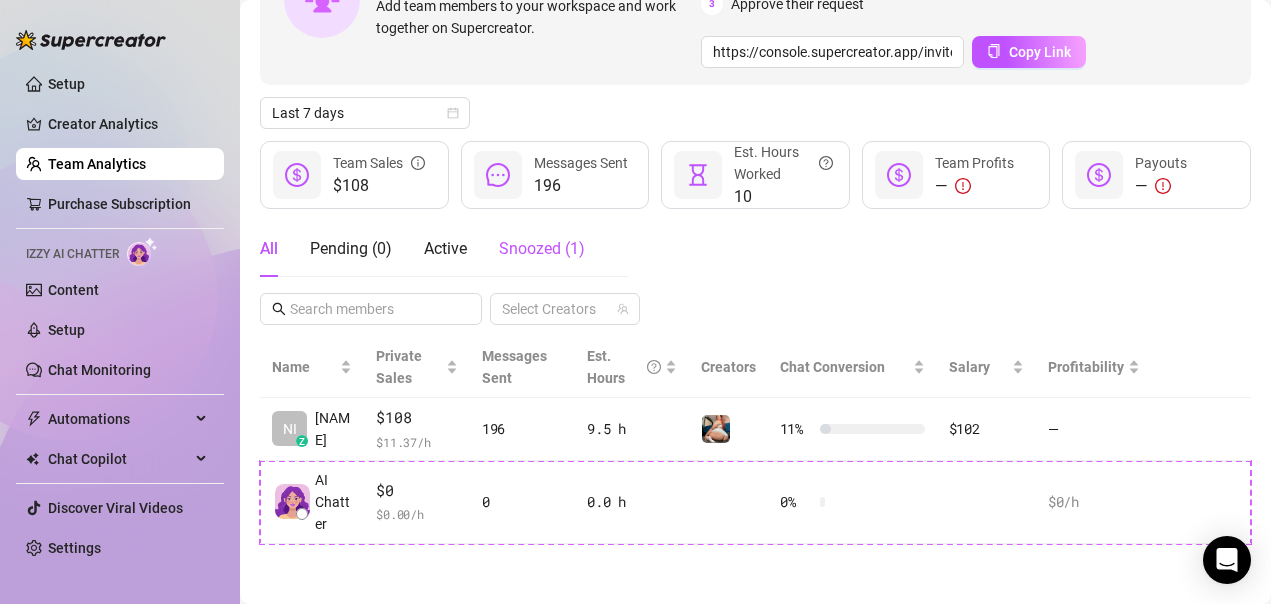 click on "Snoozed ( 1 )" at bounding box center [542, 248] 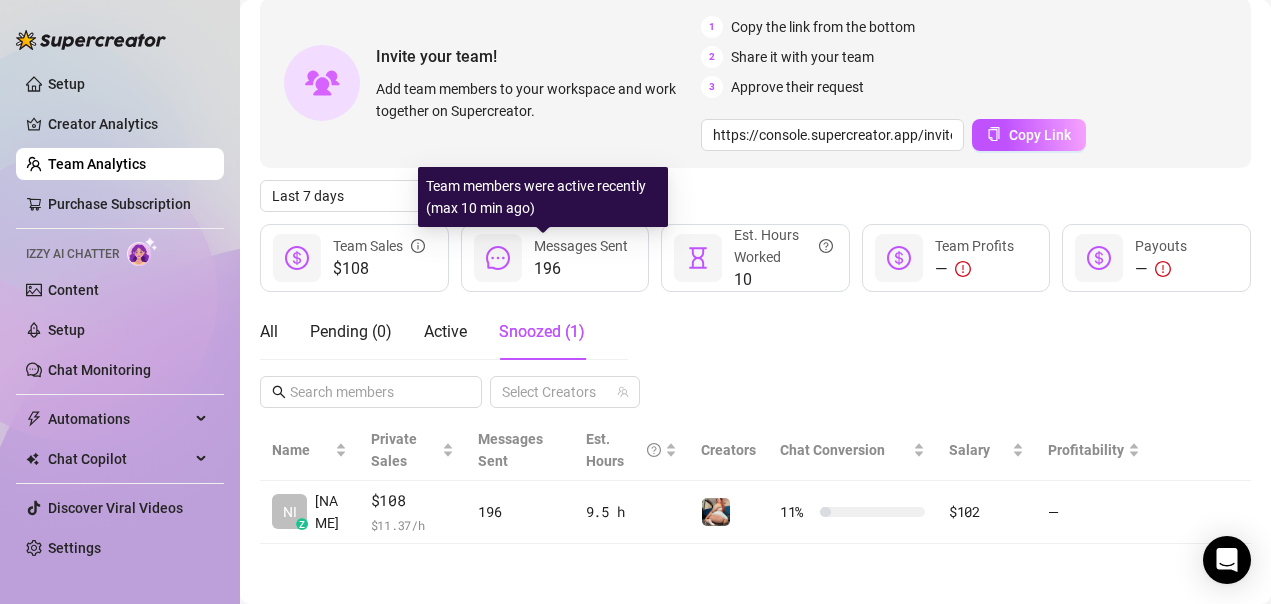 scroll, scrollTop: 95, scrollLeft: 0, axis: vertical 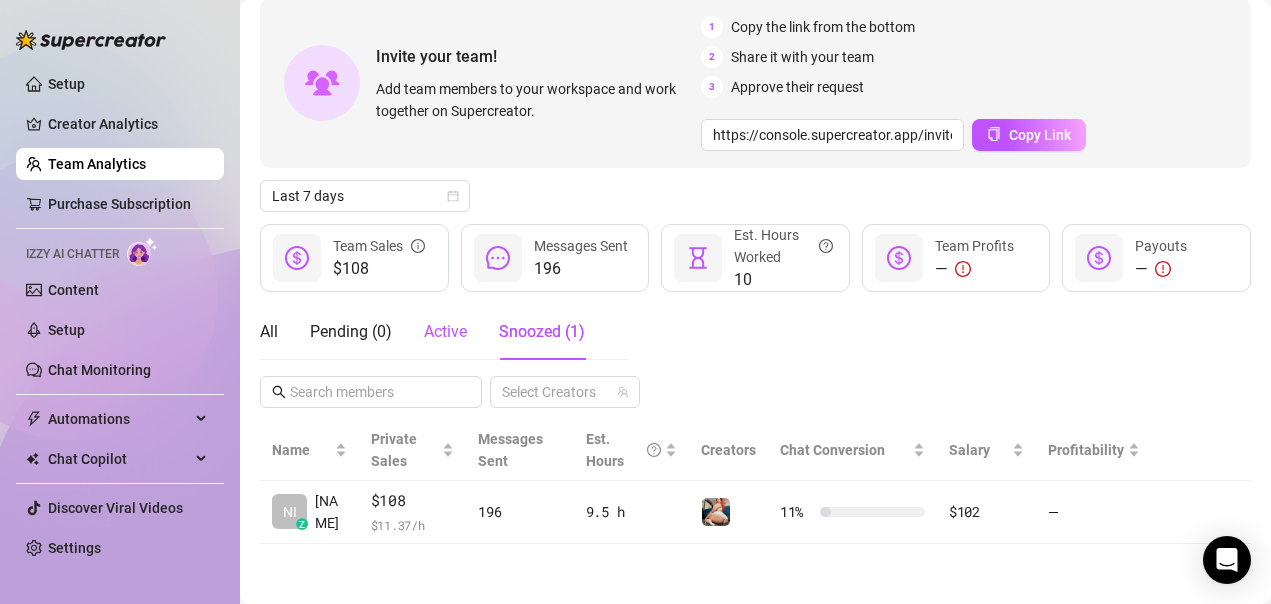 click on "Active" at bounding box center [445, 331] 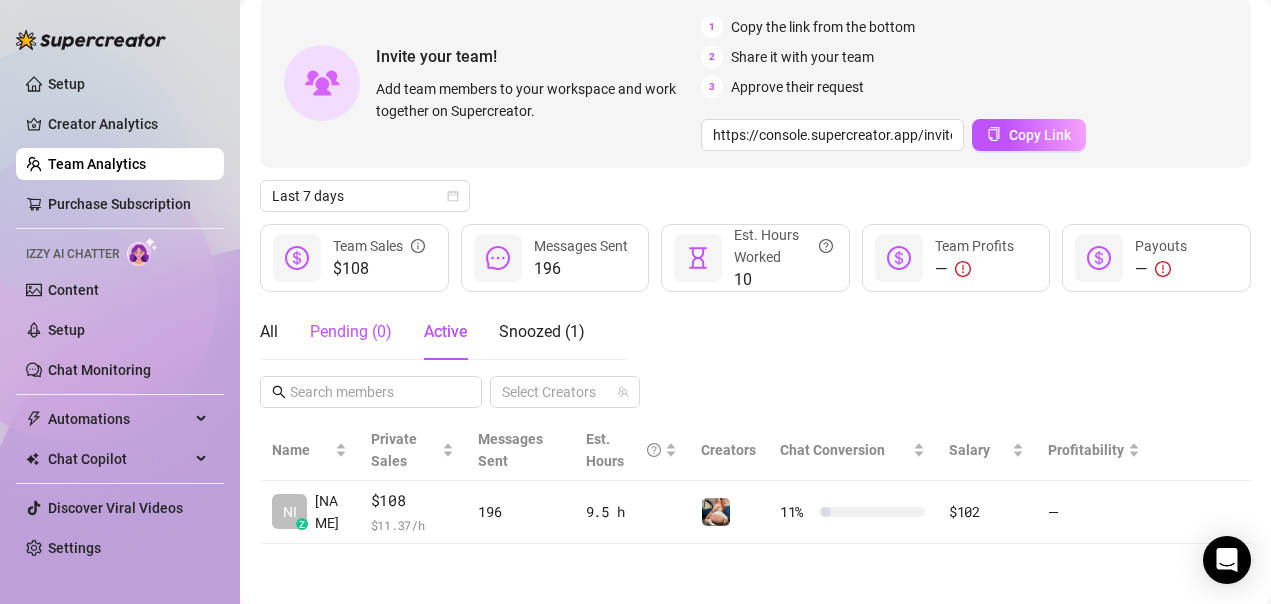 click on "Pending ( 0 )" at bounding box center (351, 332) 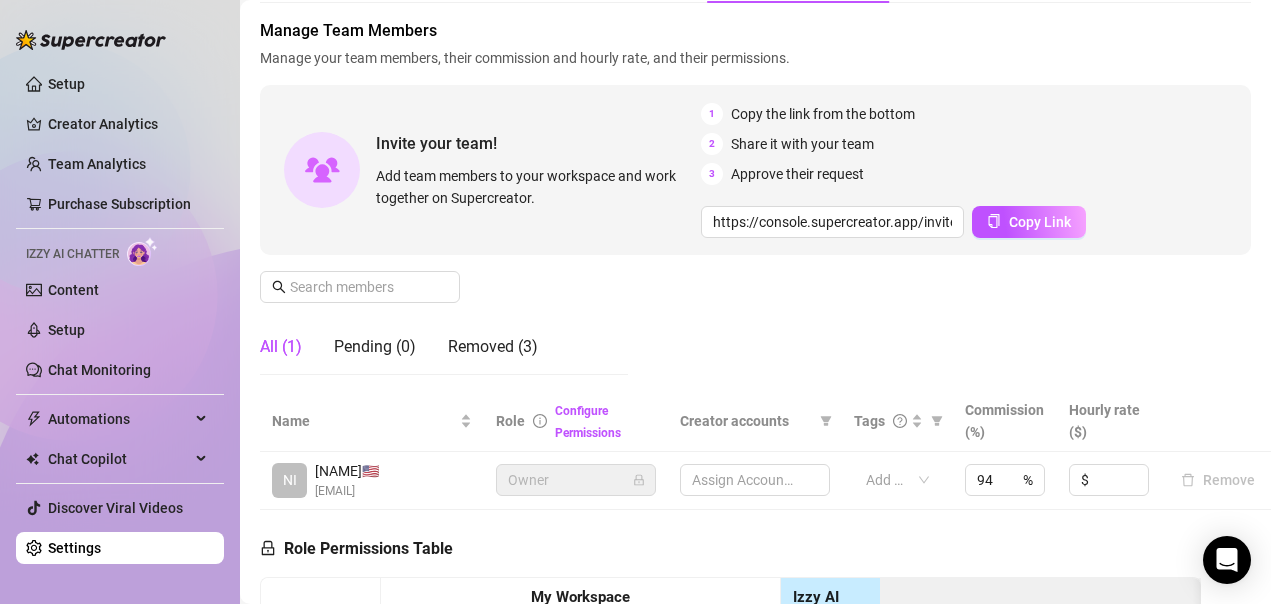 scroll, scrollTop: 395, scrollLeft: 0, axis: vertical 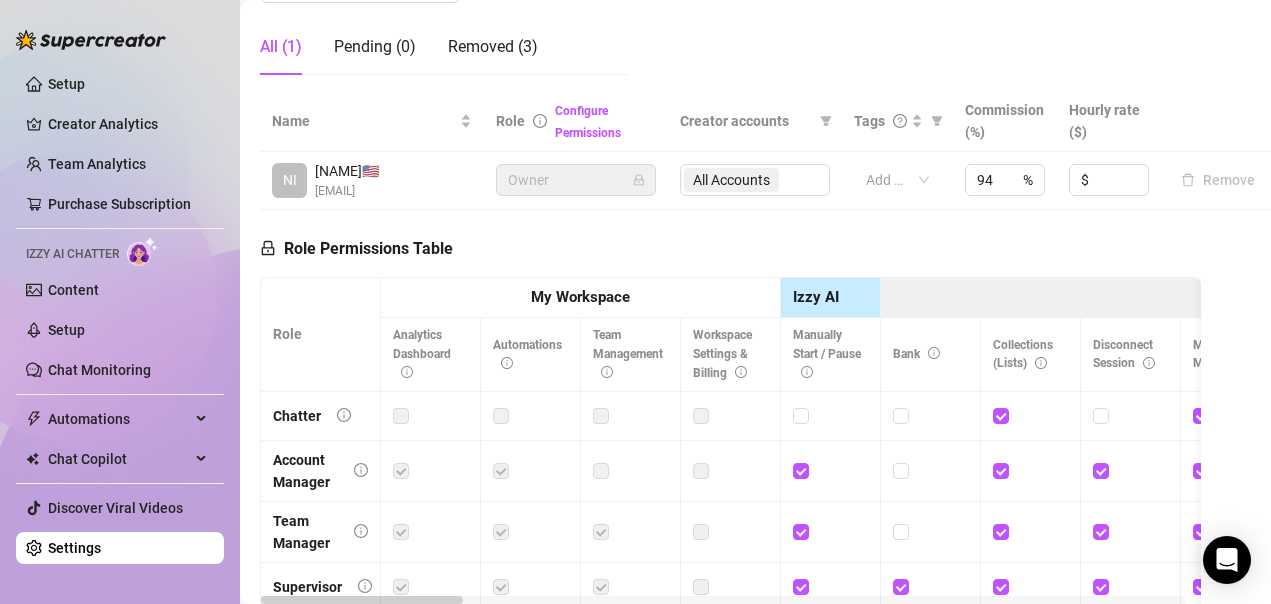click on "All Accounts" at bounding box center [755, 180] 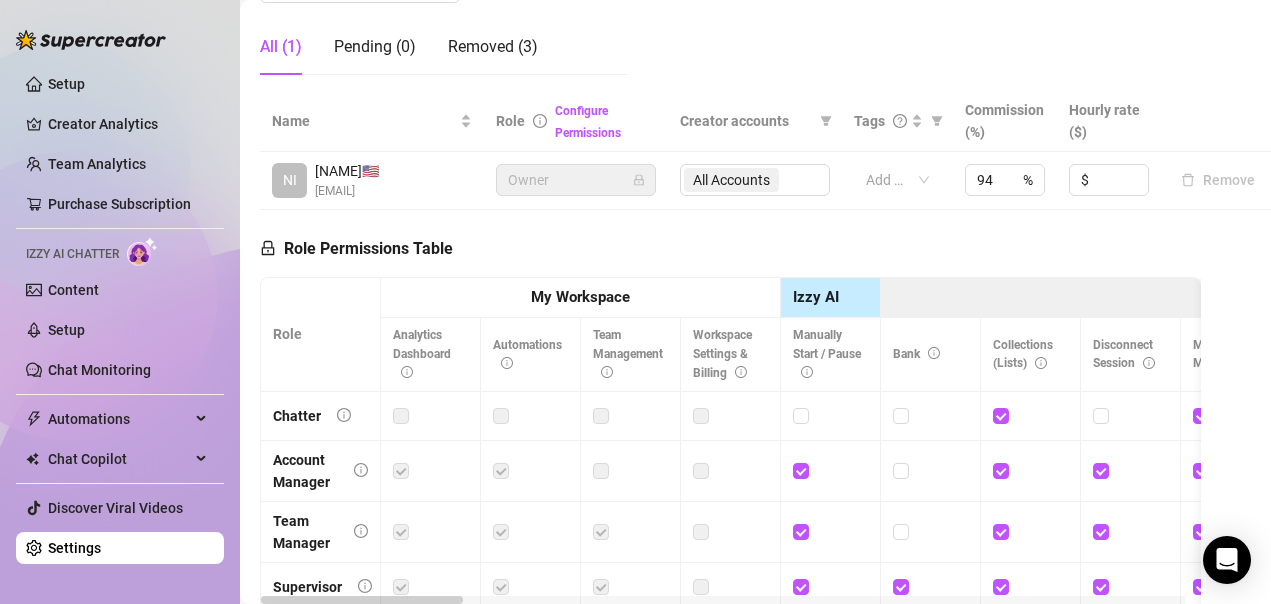 click on "Settings" at bounding box center (74, 548) 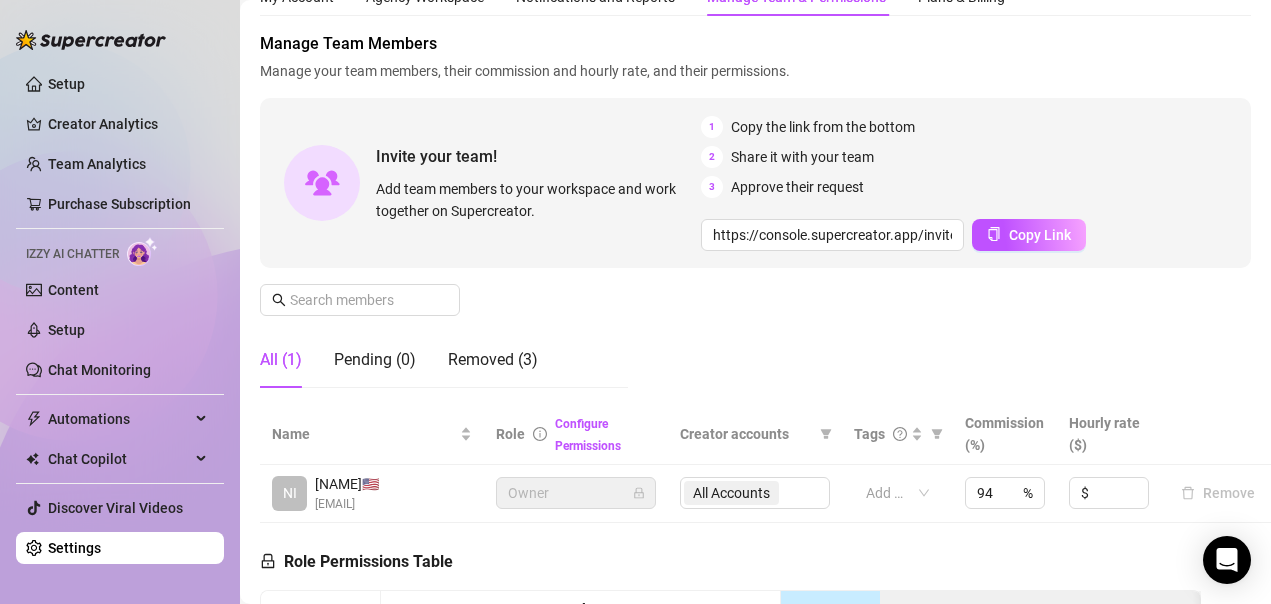 scroll, scrollTop: 0, scrollLeft: 0, axis: both 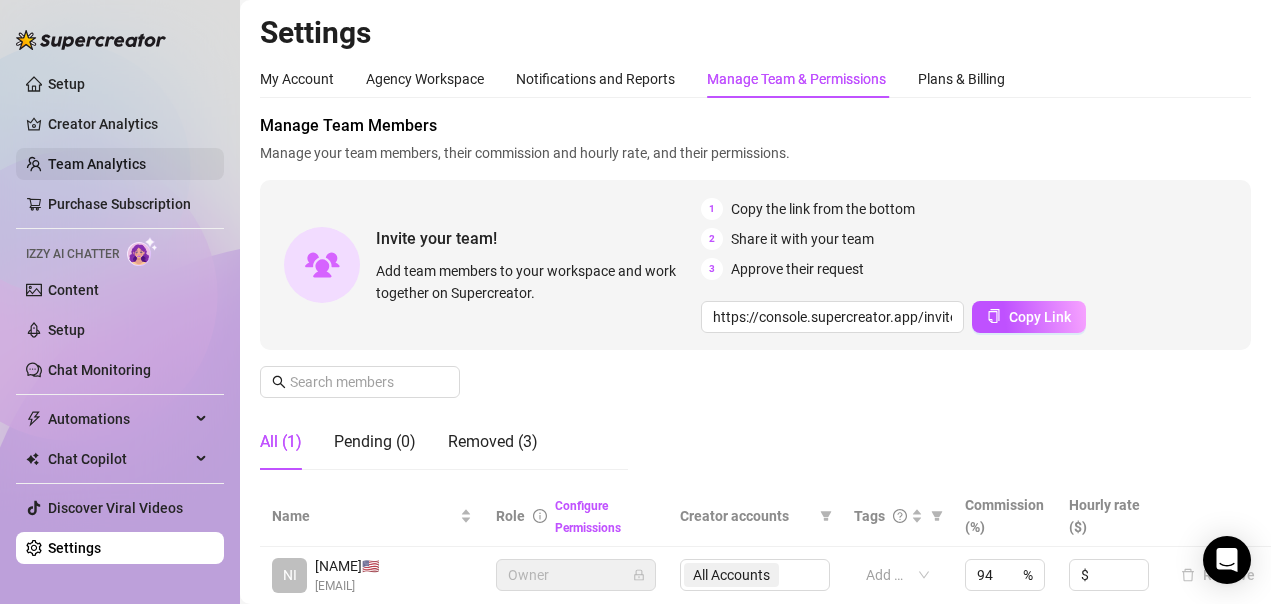 click on "Team Analytics" at bounding box center [97, 164] 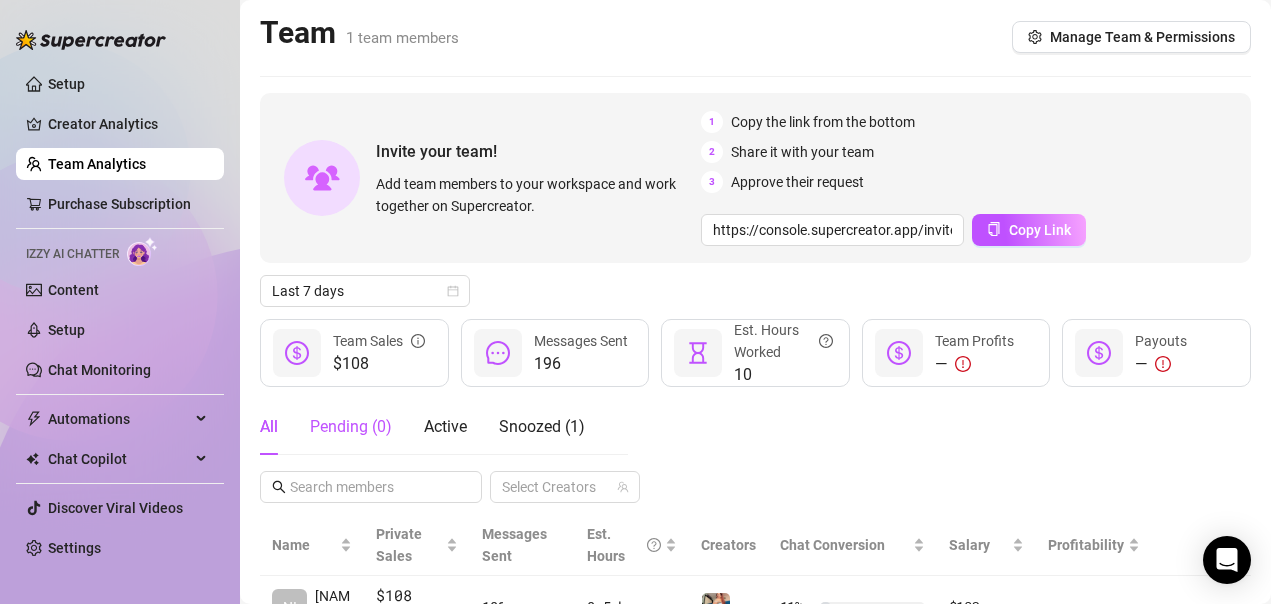click on "Pending ( 0 )" at bounding box center [351, 427] 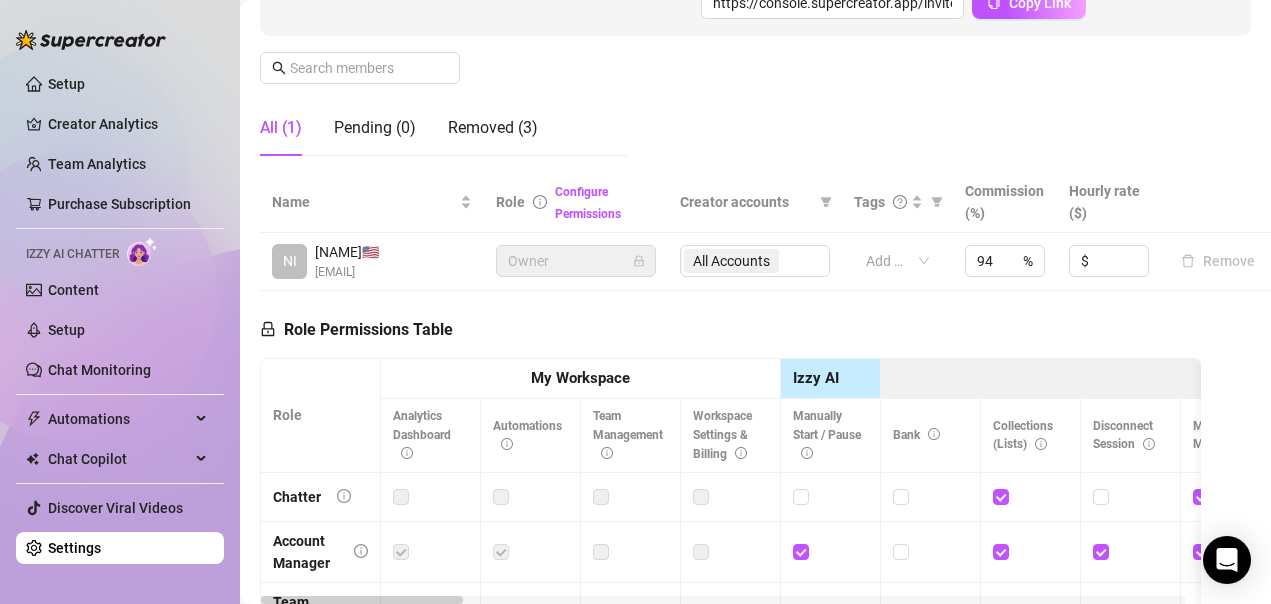 scroll, scrollTop: 200, scrollLeft: 0, axis: vertical 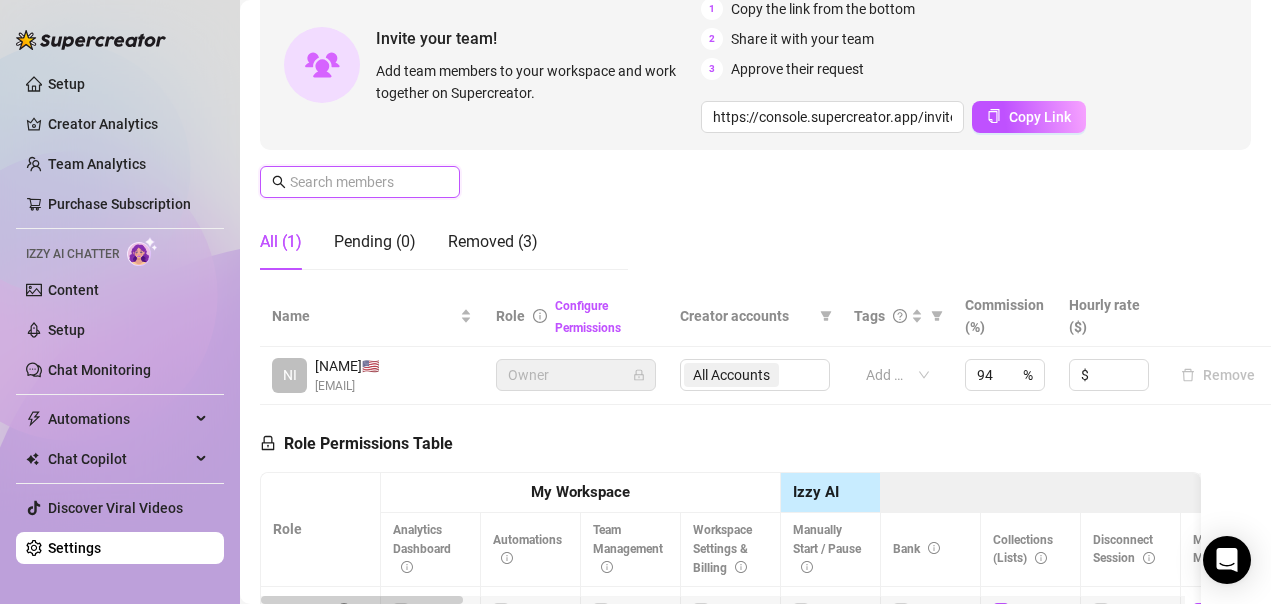 click at bounding box center (361, 182) 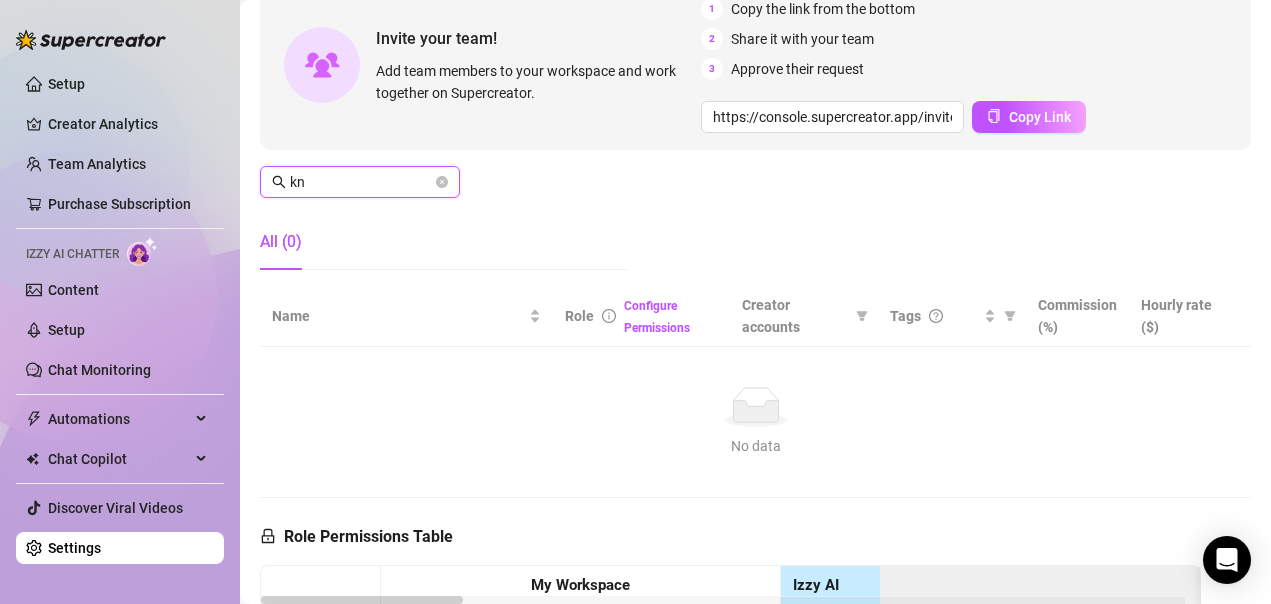 type on "k" 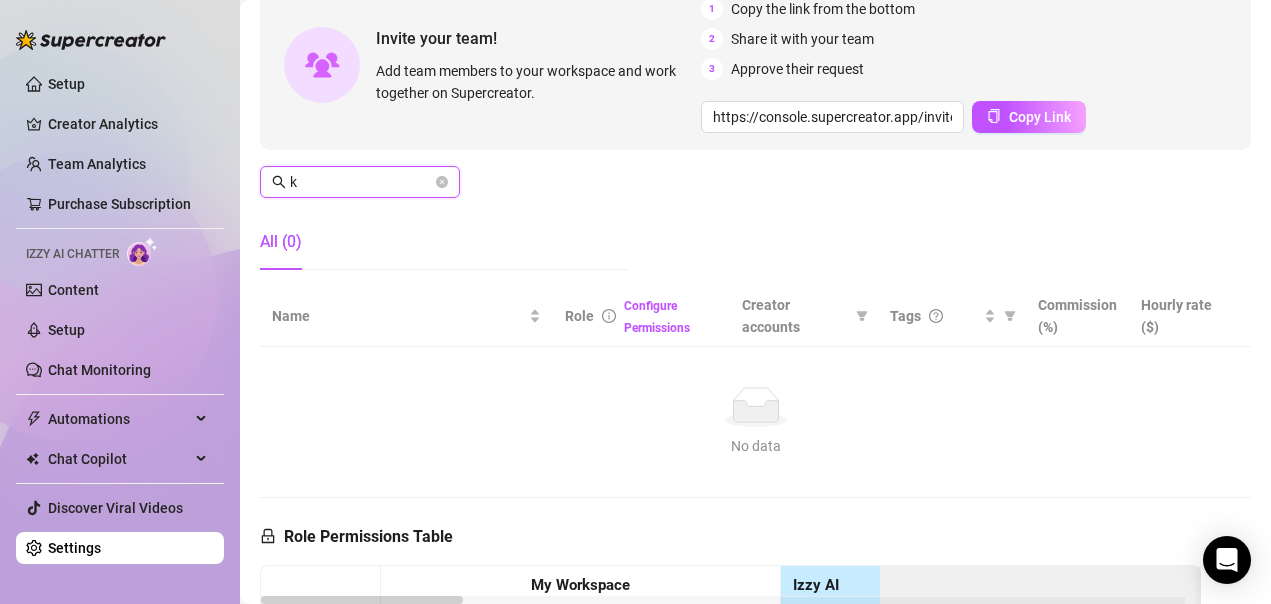 type 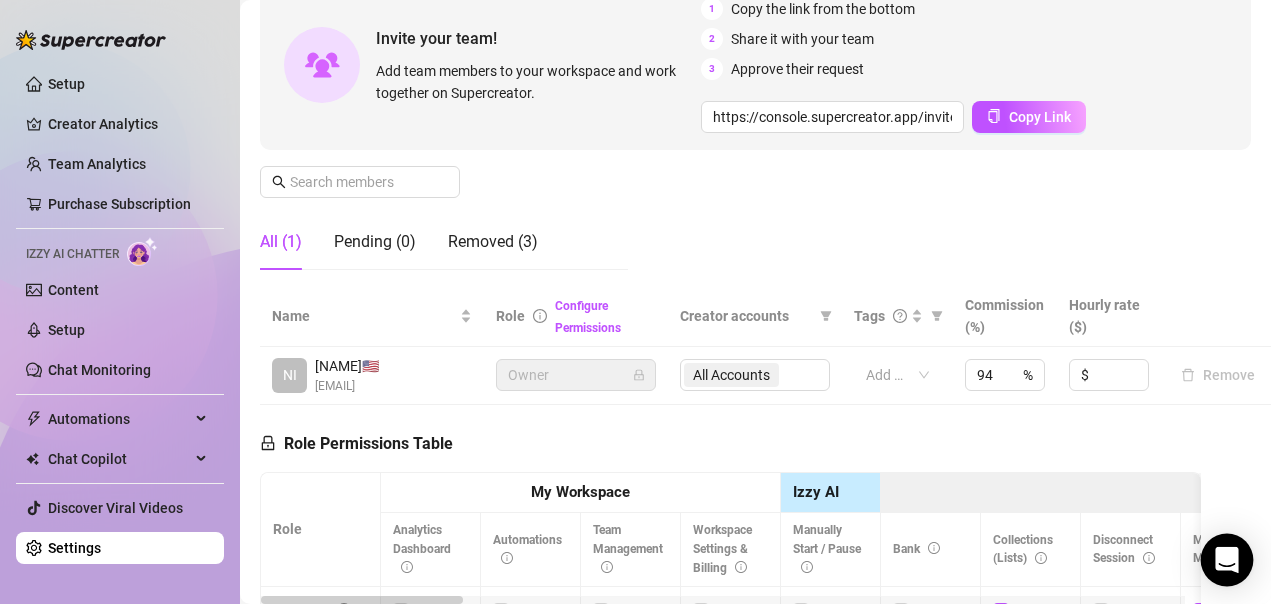 click 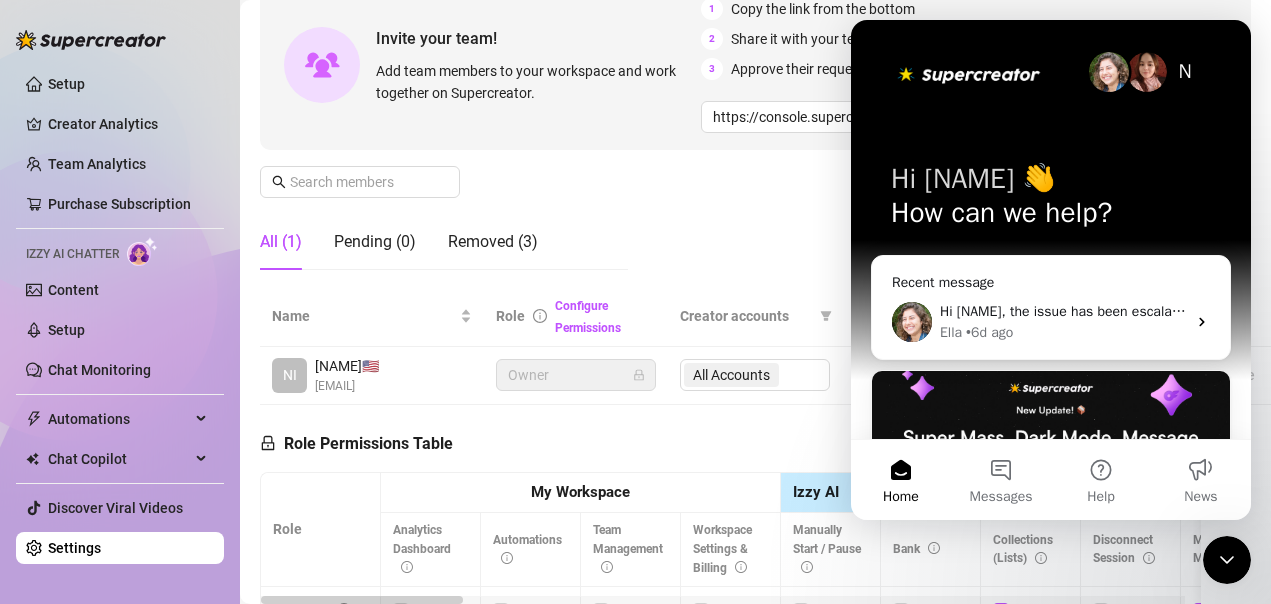 scroll, scrollTop: 0, scrollLeft: 0, axis: both 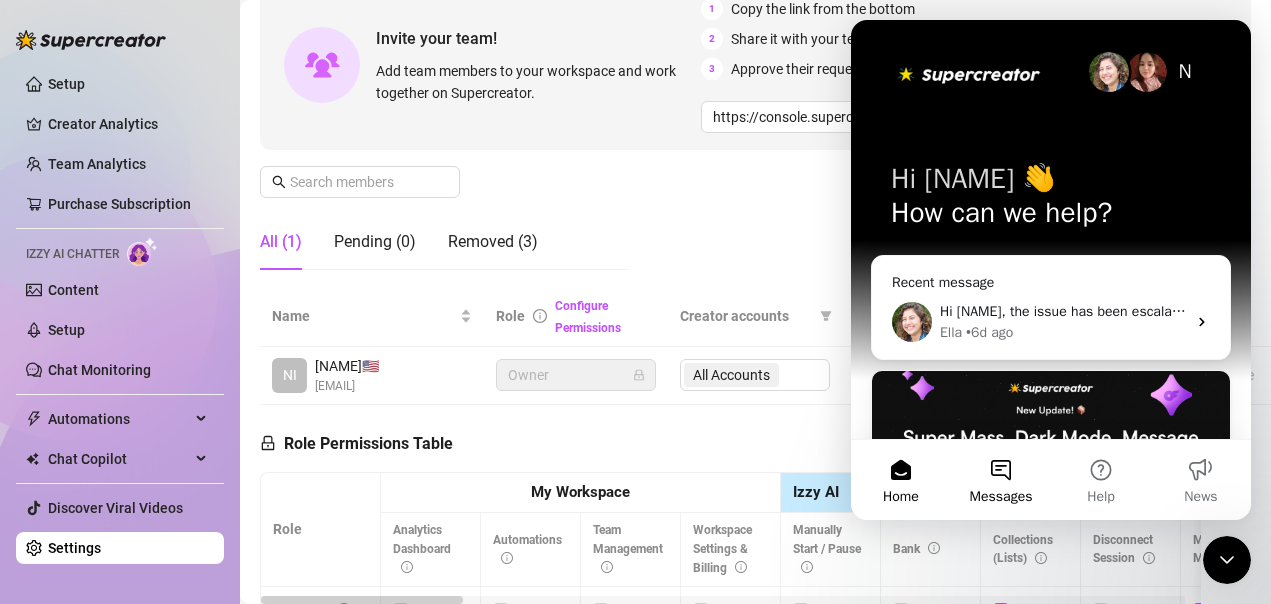 click on "Messages" at bounding box center [1001, 497] 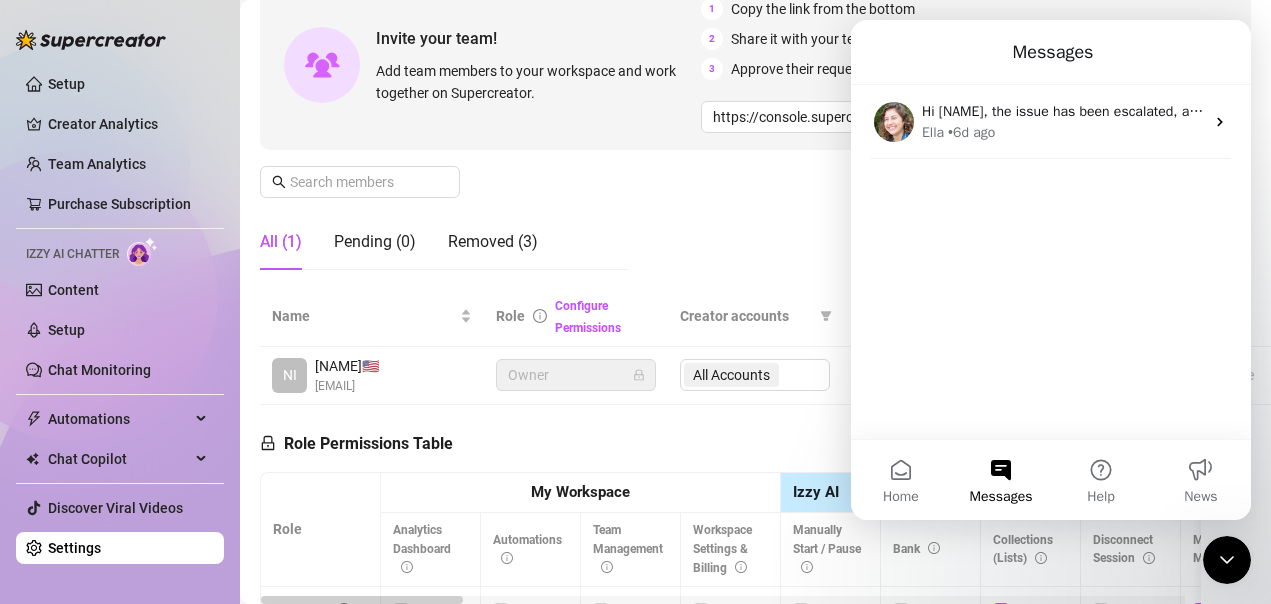click on "Messages" at bounding box center [1001, 480] 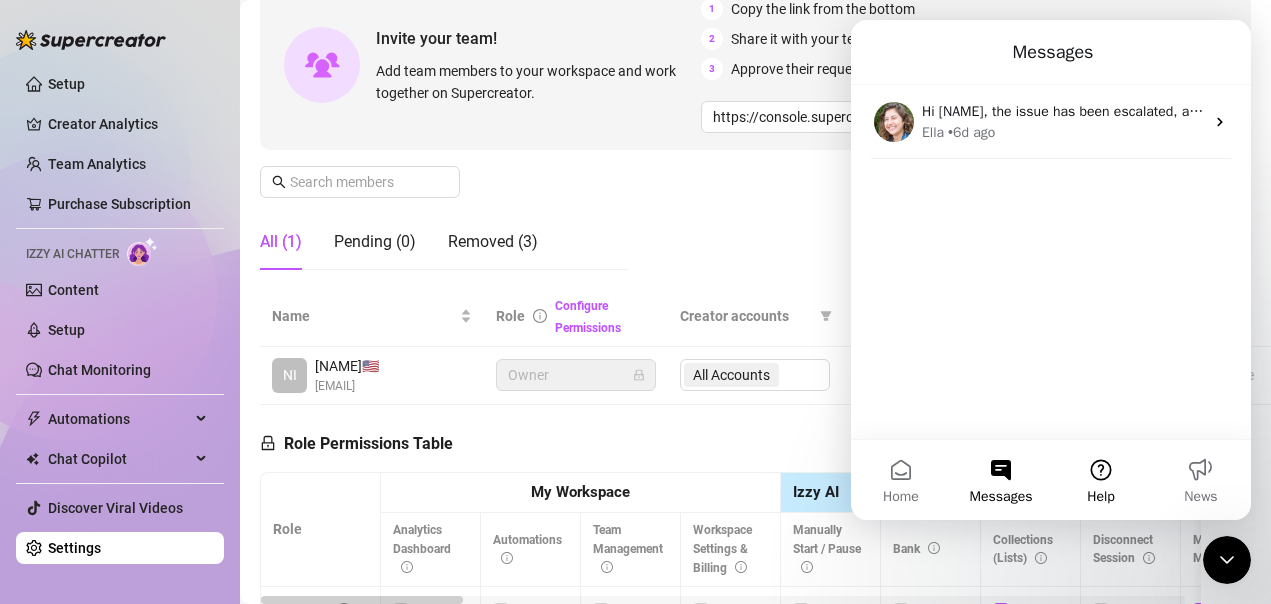 click on "Help" at bounding box center (1101, 480) 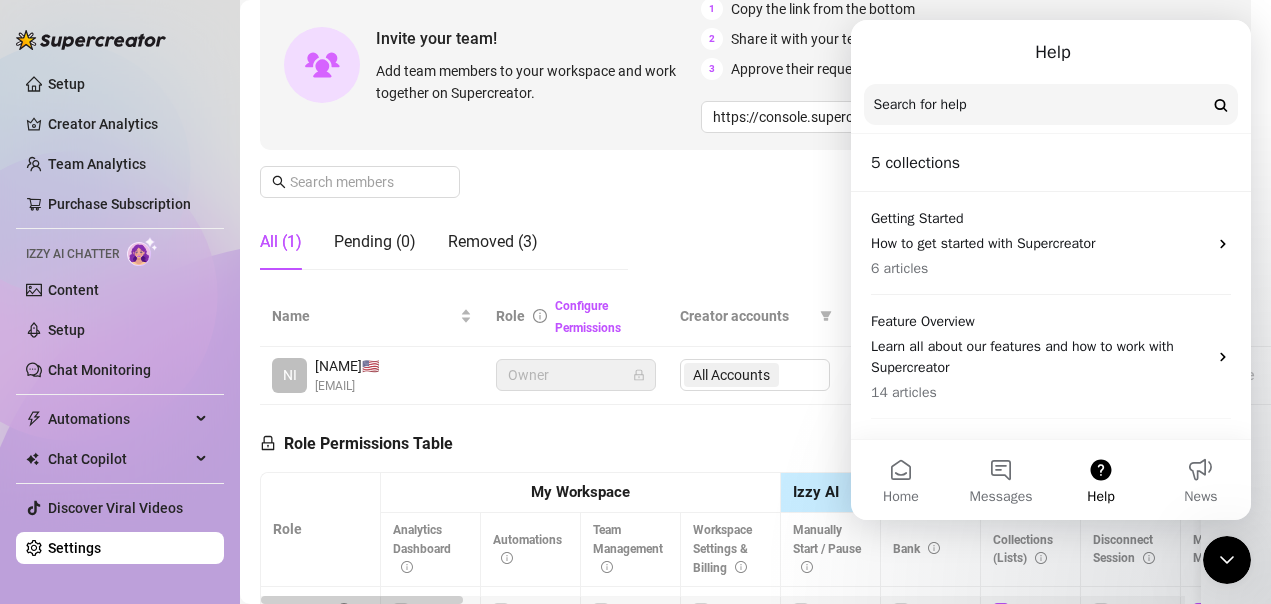 click on "Search for help" at bounding box center (1051, 105) 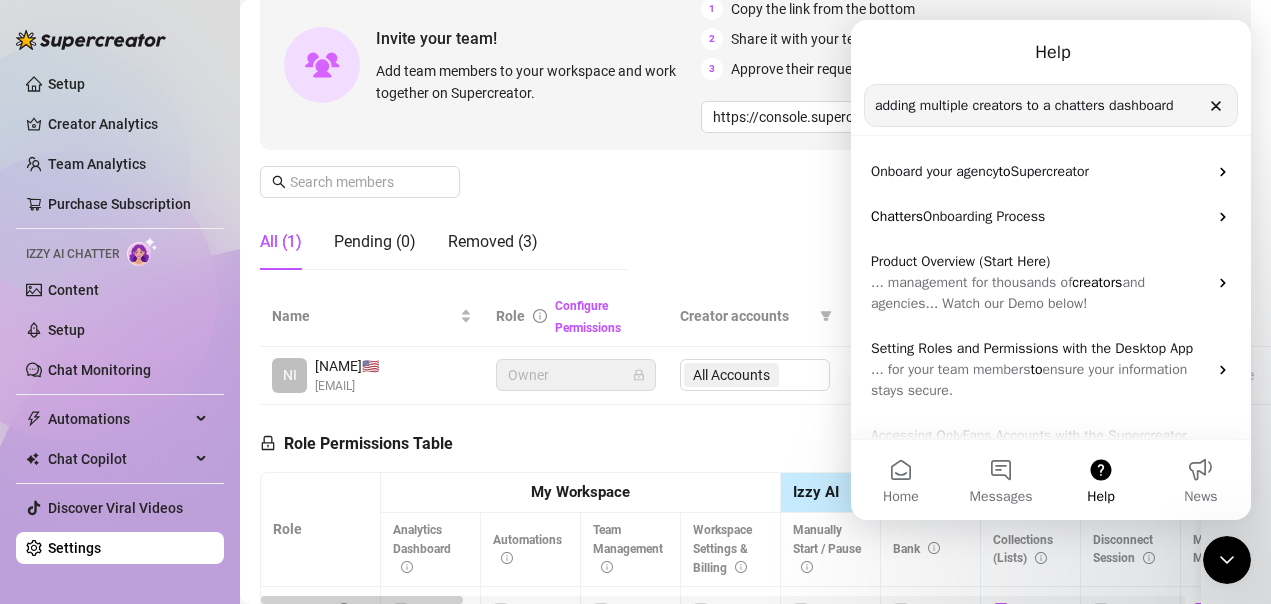 click on "Search for help" at bounding box center (1051, 106) 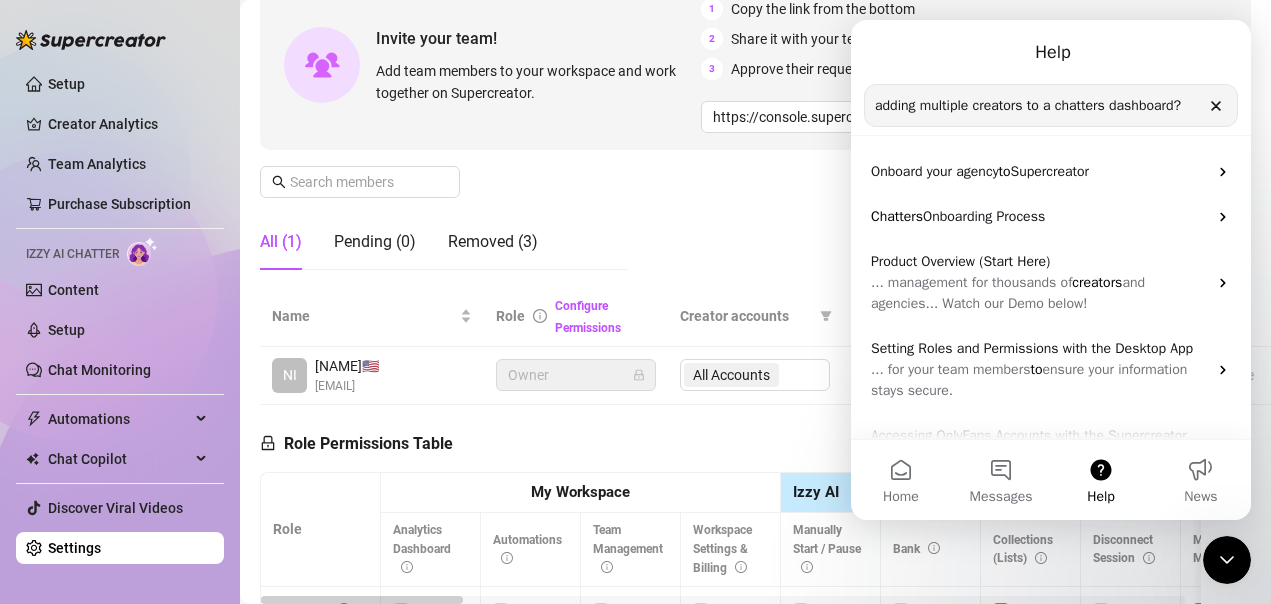 type on "adding multiple creators to a chatters dashboard?" 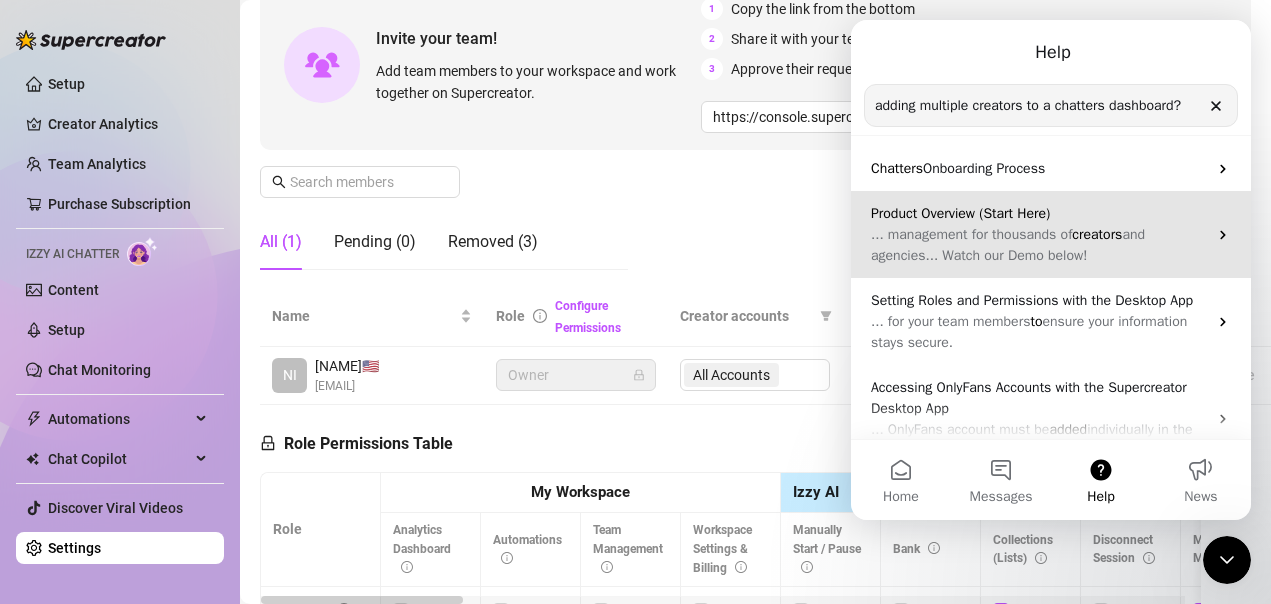 scroll, scrollTop: 0, scrollLeft: 0, axis: both 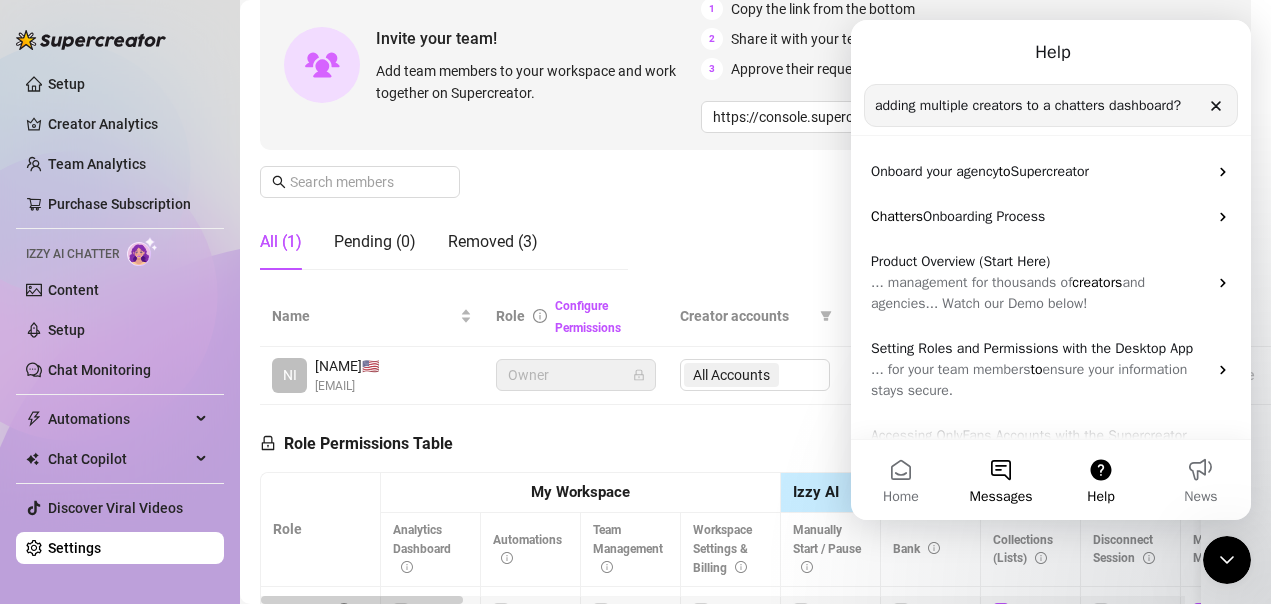 click on "Messages" at bounding box center [1001, 480] 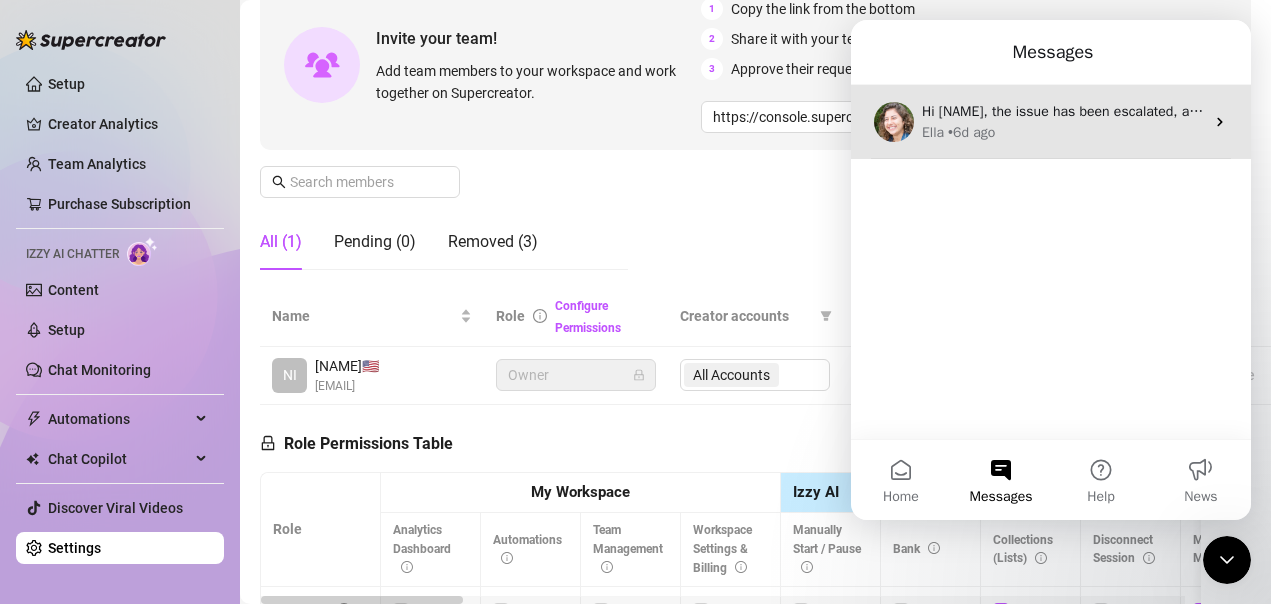 click on "Hi [NAME], the issue has been escalated, and our dev team is currently investigating it. While we don't have any updates yet, we'll be sure to let you know as soon as we do." at bounding box center (1063, 111) 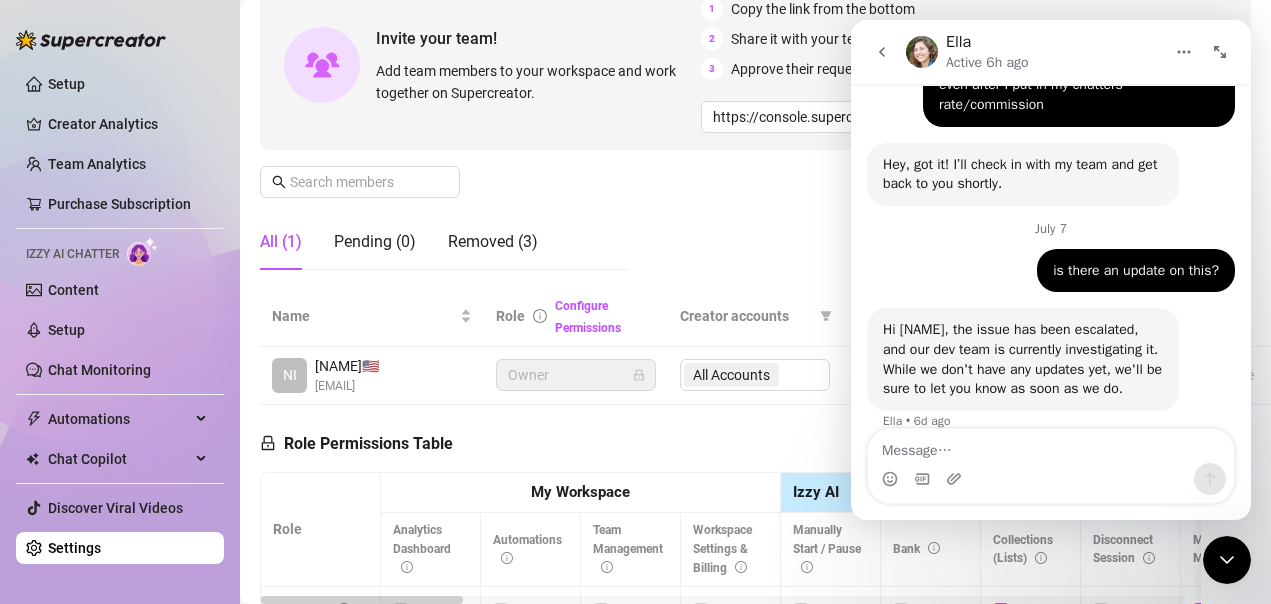 click at bounding box center [1051, 446] 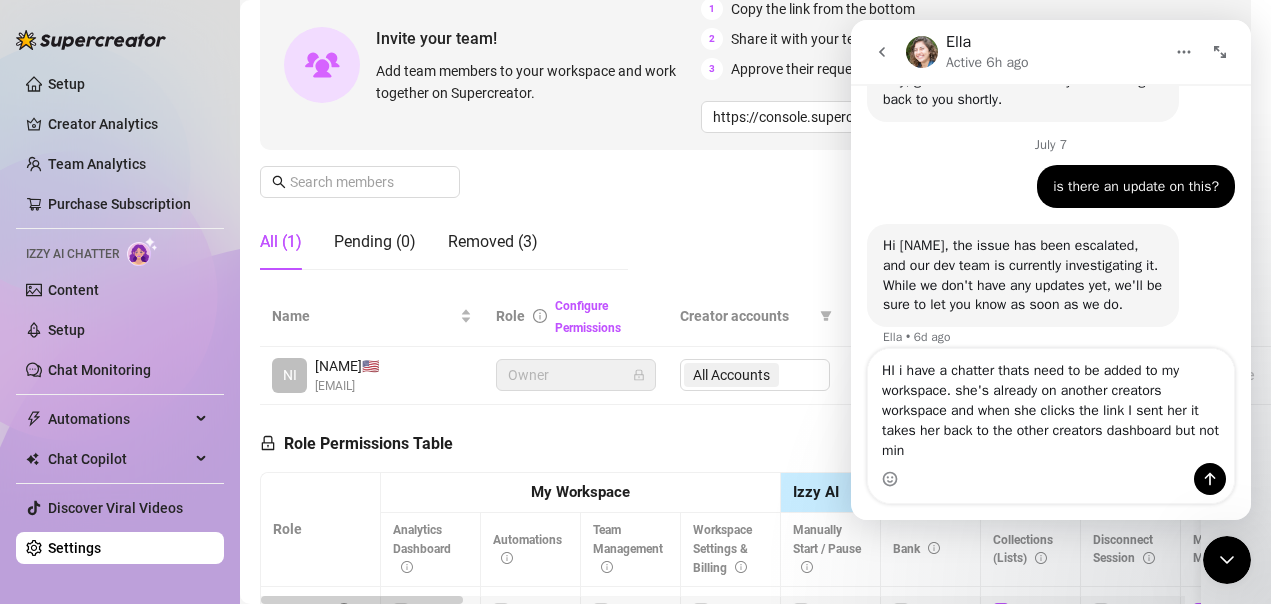 scroll, scrollTop: 2529, scrollLeft: 0, axis: vertical 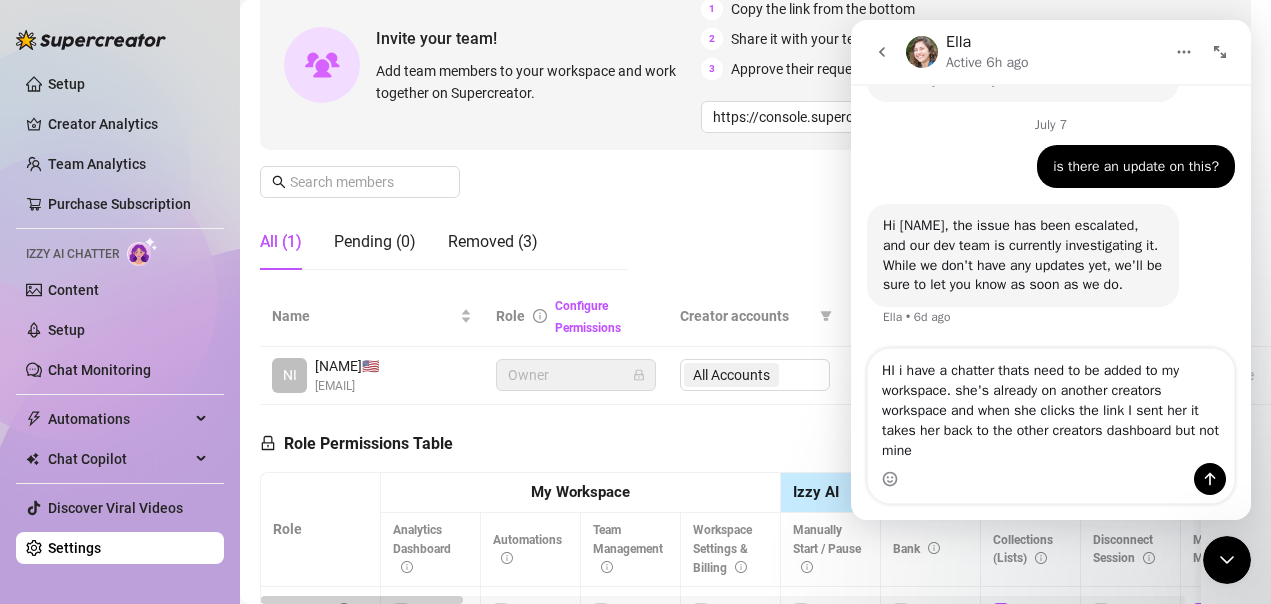 type on "HI i have a chatter thats need to be added to my workspace. she's already on another creators workspace and when she clicks the link I sent her it takes her back to the other creators dashboard but not mine?" 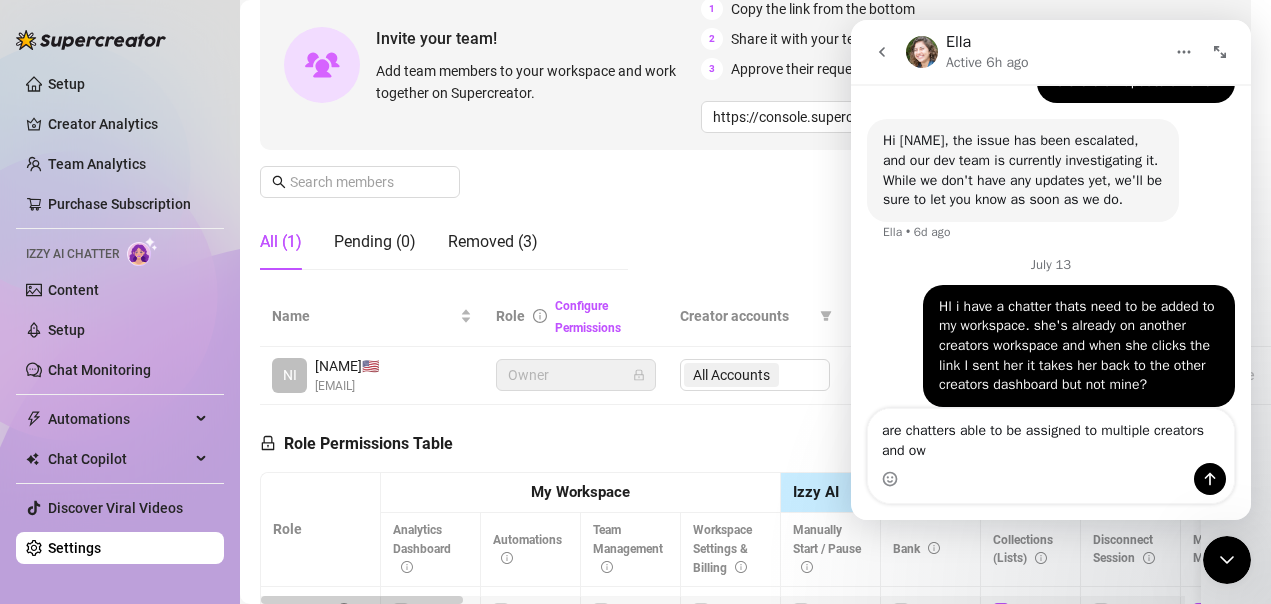 scroll, scrollTop: 2634, scrollLeft: 0, axis: vertical 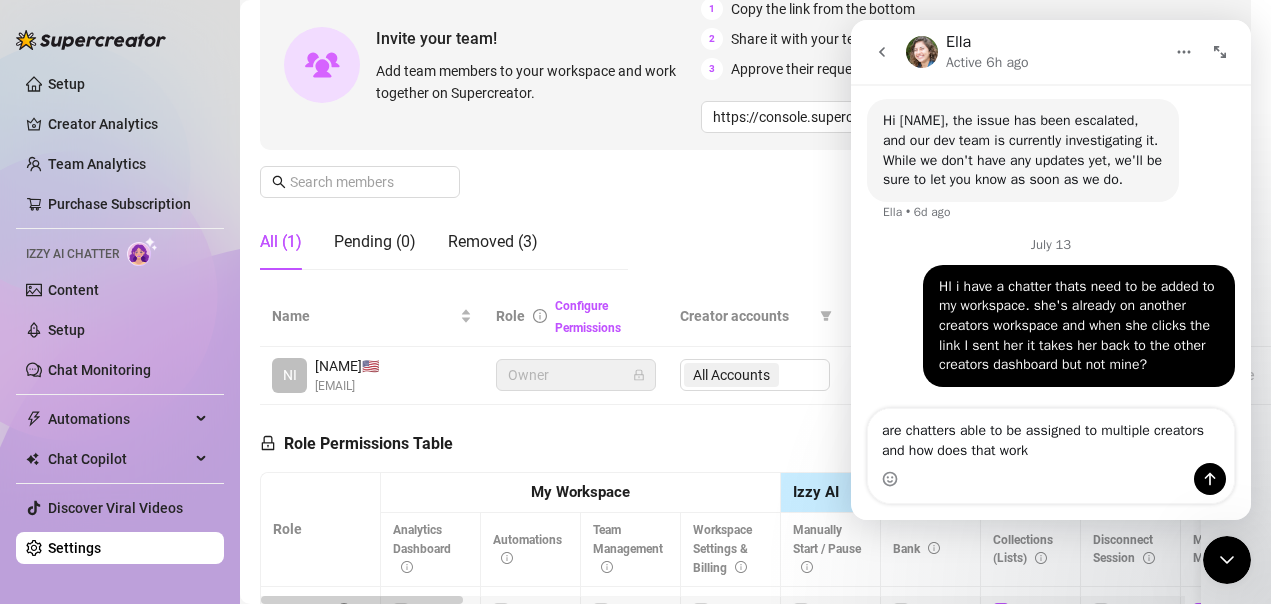 type on "are chatters able to be assigned to multiple creators and how does that work?" 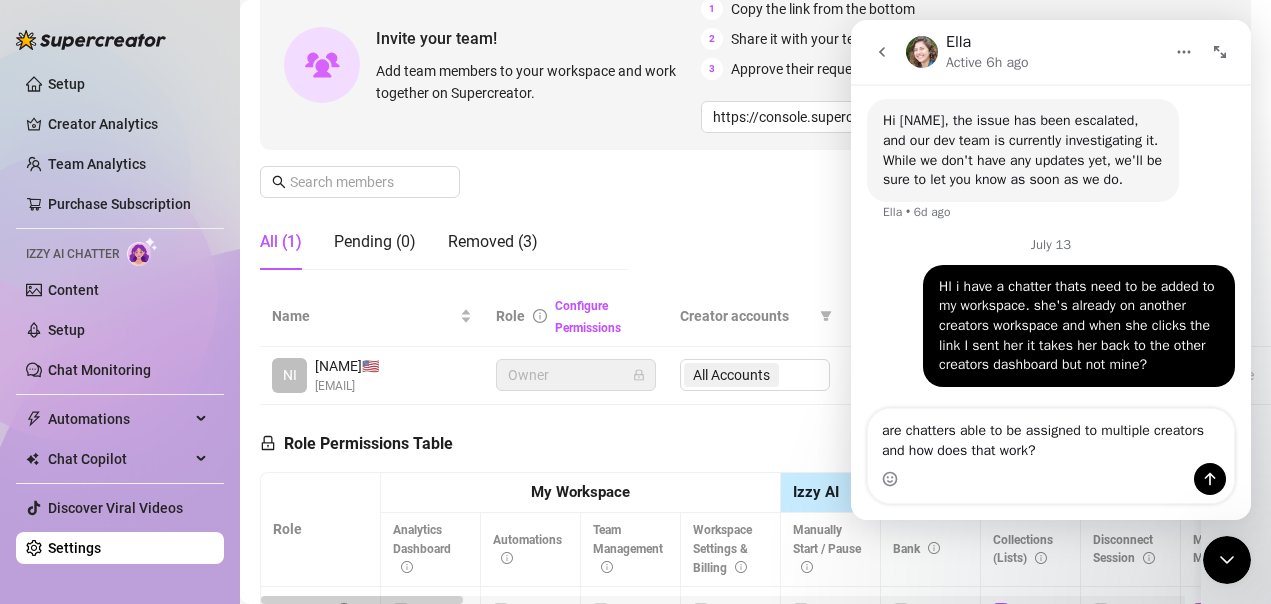 type 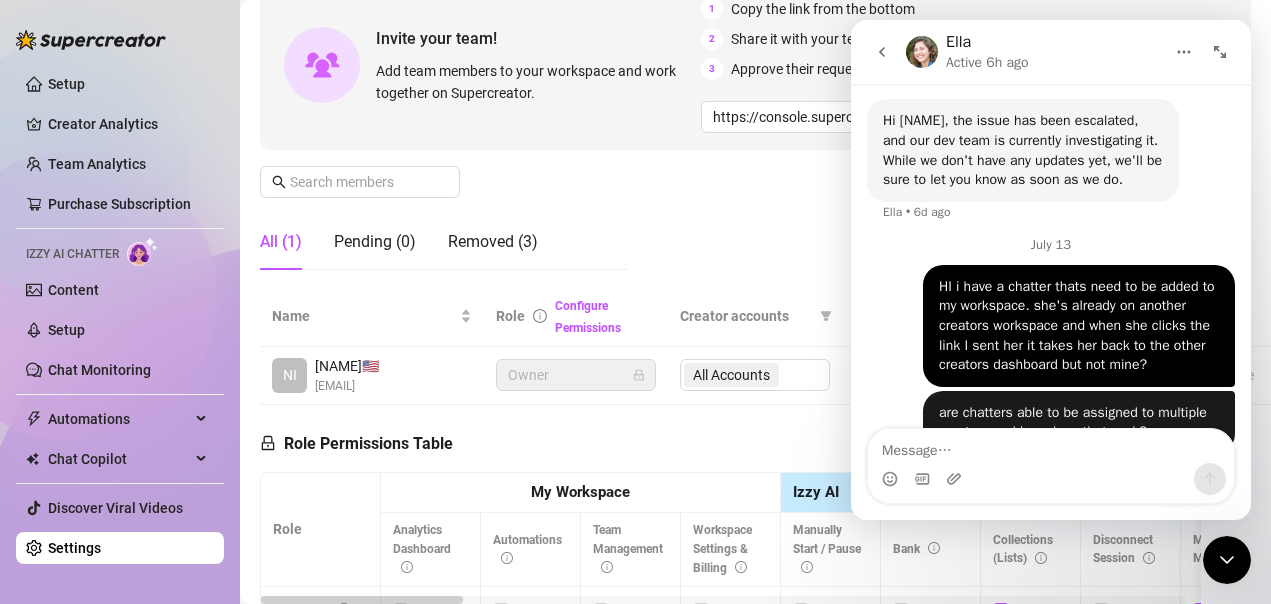 scroll, scrollTop: 2679, scrollLeft: 0, axis: vertical 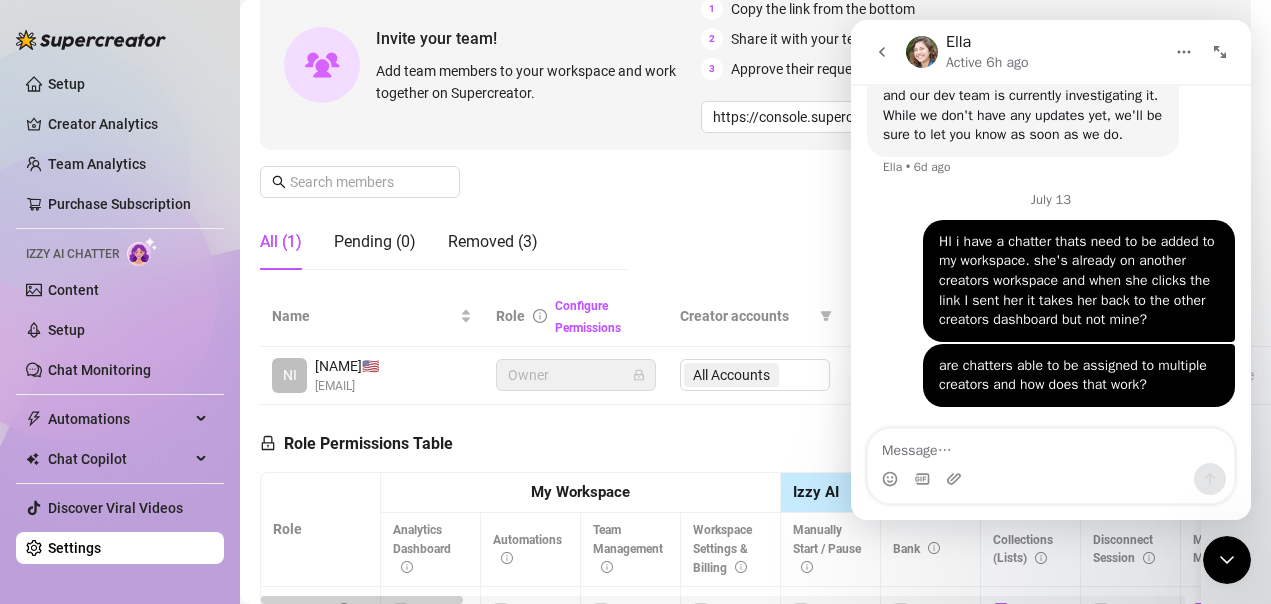 click on "Manage Team Members Manage your team members, their commission and hourly rate, and their permissions. Invite your team! Add team members to your workspace and work together on Supercreator. 1 Copy the link from the bottom 2 Share it with your team 3 Approve their request https://console.supercreator.app/invite?code=UGmAwDRVeYUBmFFCoAwZVSyOI5t2&workspace=[NAME] Copy Link All (1) Pending (0) Removed (3)" at bounding box center [755, 100] 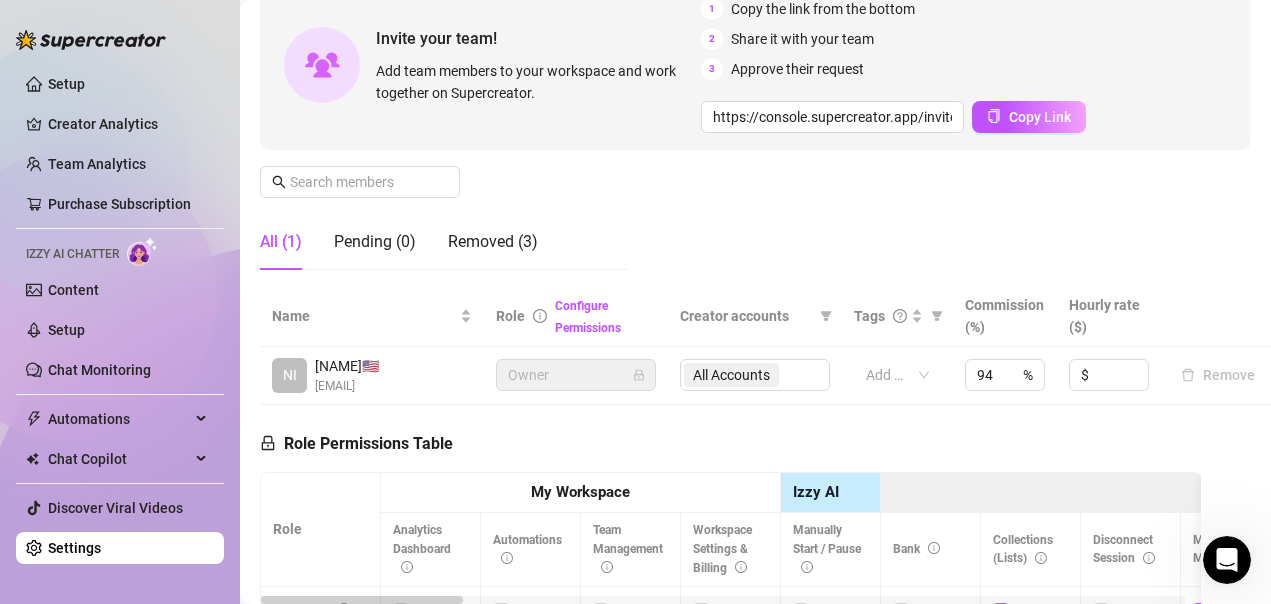 scroll, scrollTop: 0, scrollLeft: 0, axis: both 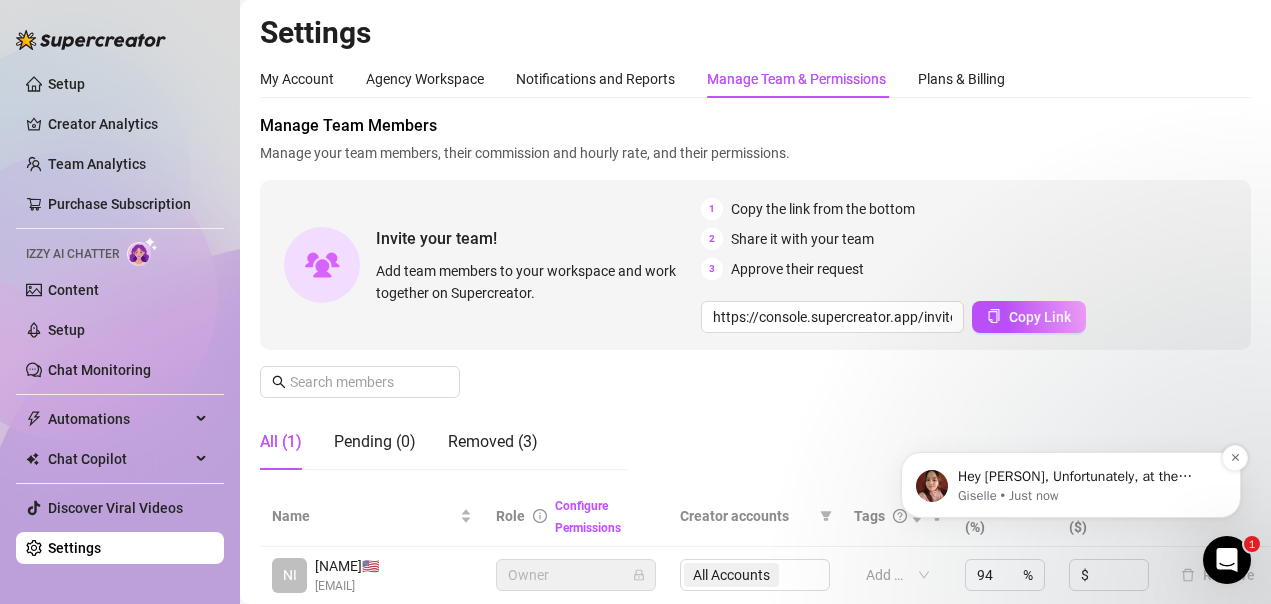 click on "Giselle • Just now" at bounding box center (1087, 496) 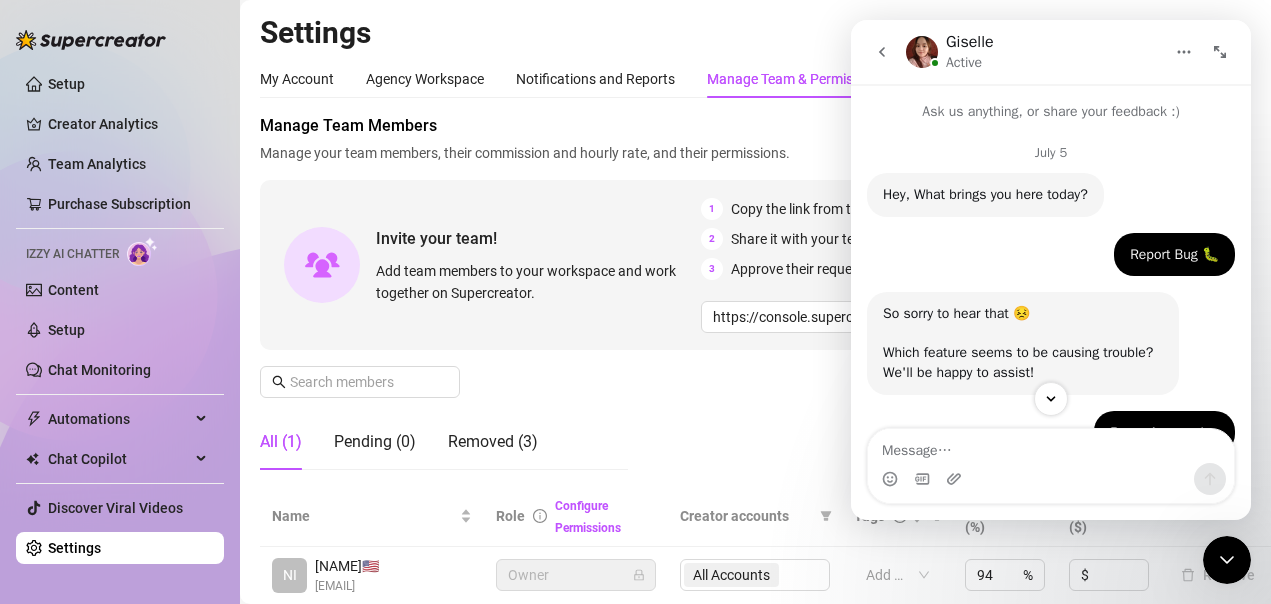 scroll, scrollTop: 3, scrollLeft: 0, axis: vertical 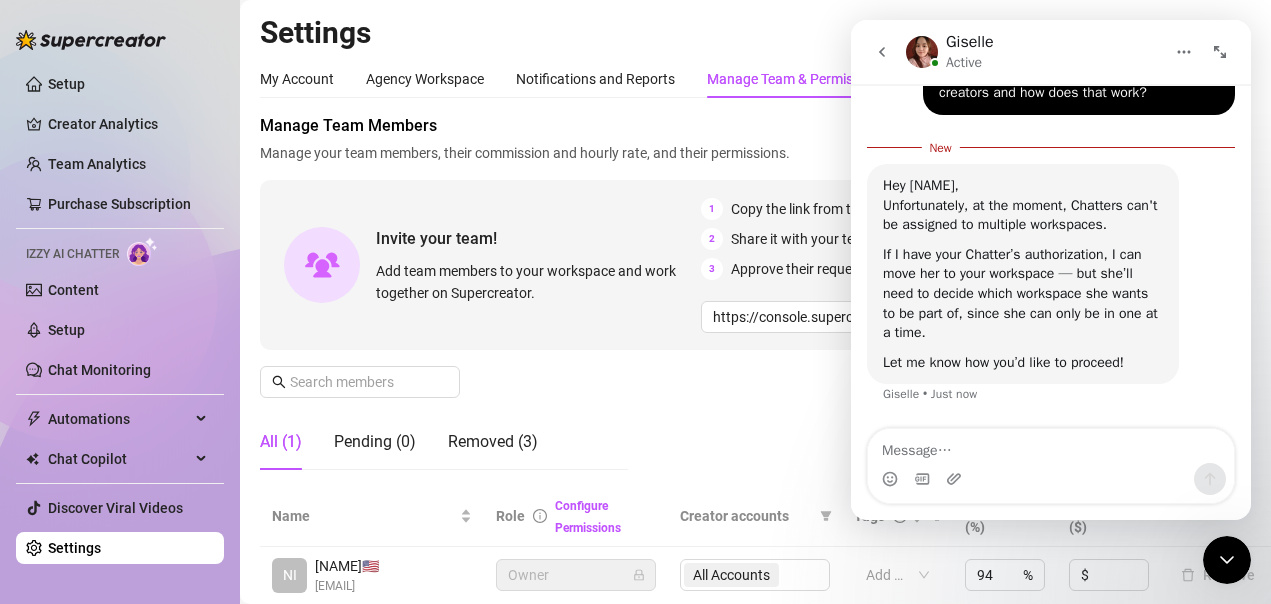 click at bounding box center (1051, 446) 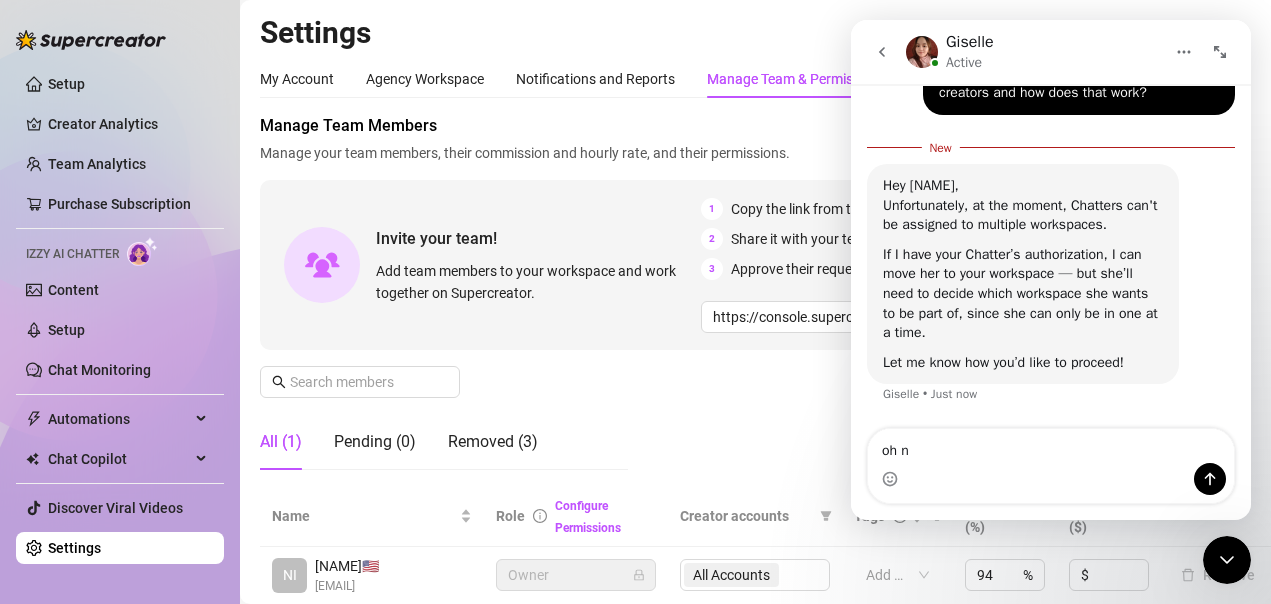 type on "oh no" 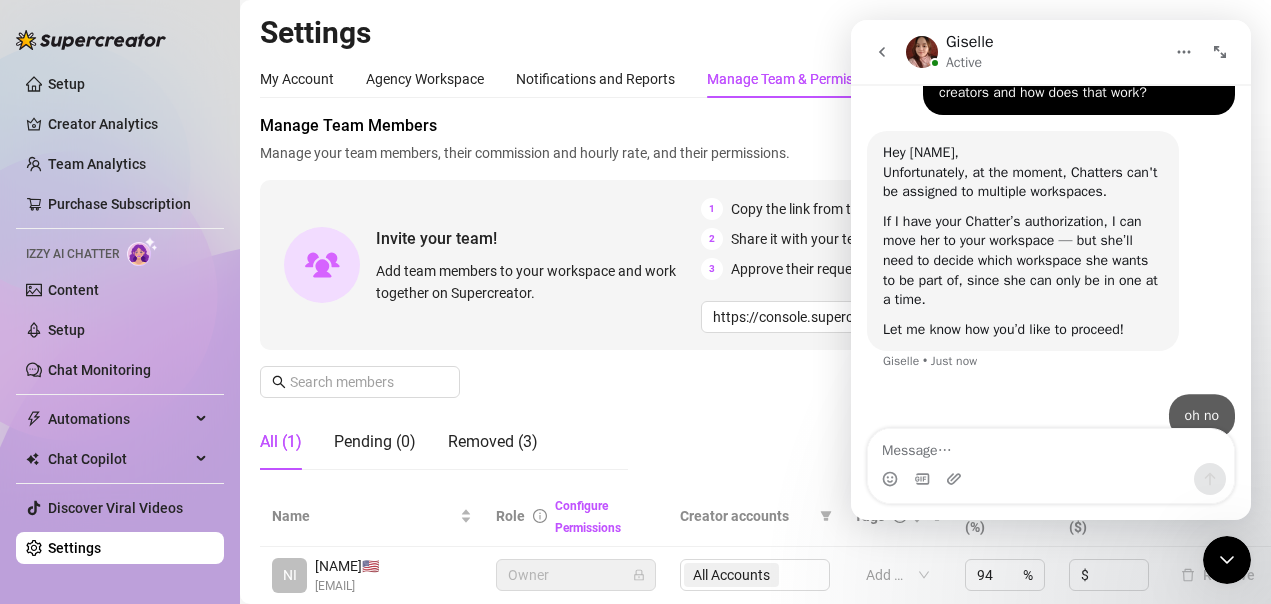scroll, scrollTop: 2975, scrollLeft: 0, axis: vertical 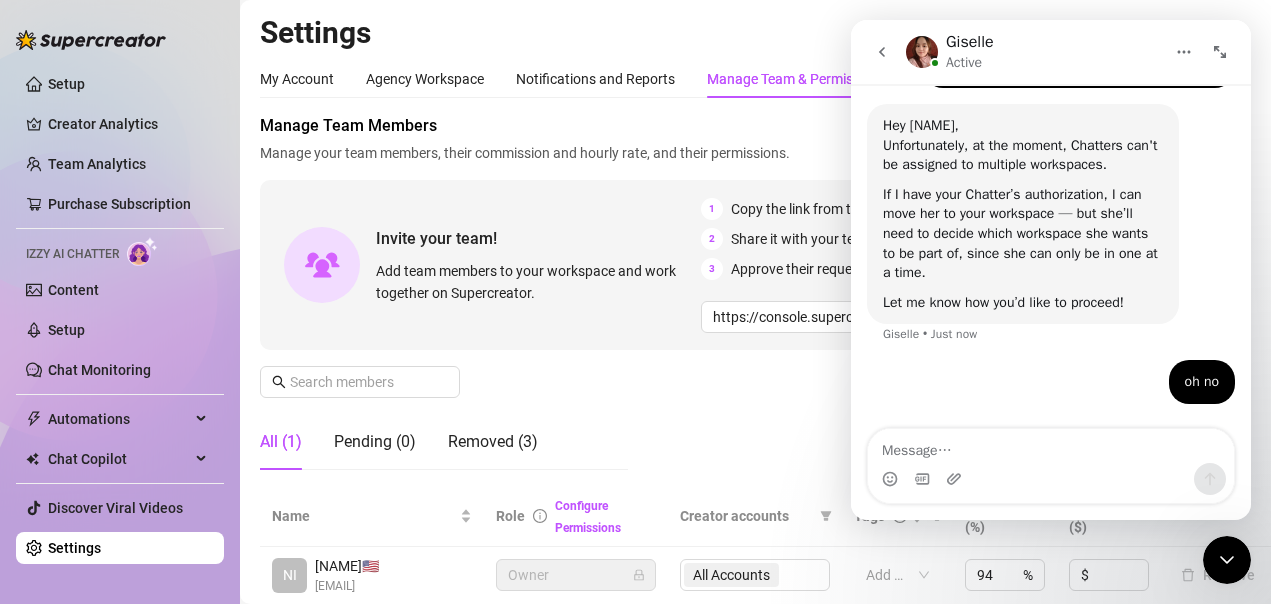 click at bounding box center [1051, 446] 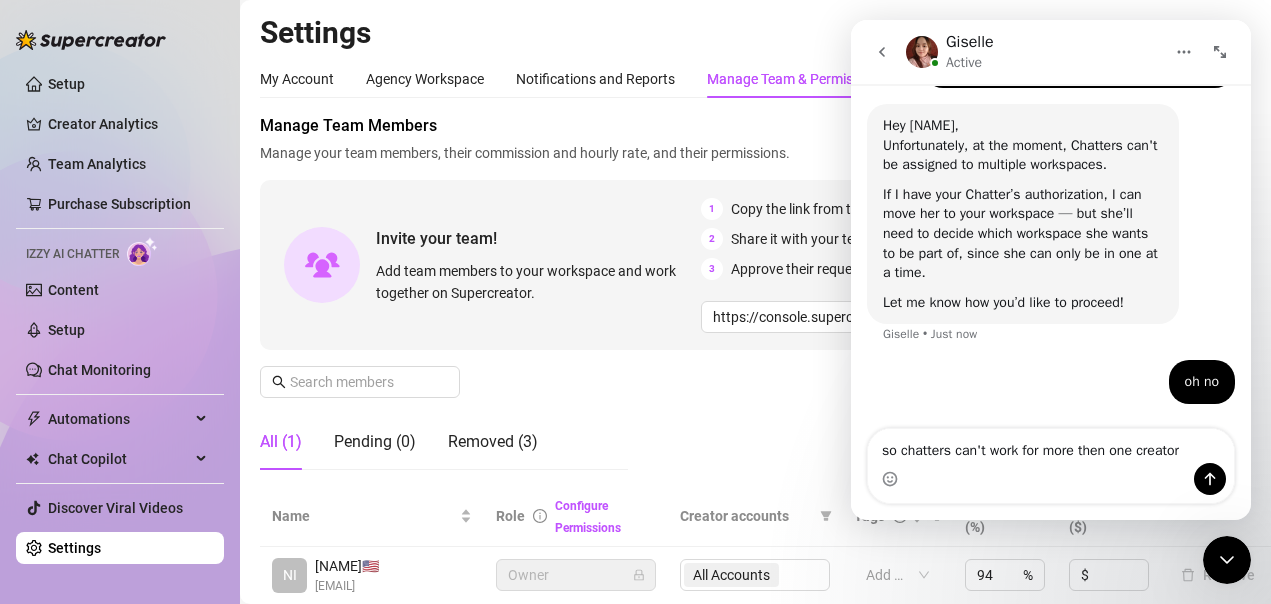 type on "so chatters can't work for more then one creator?" 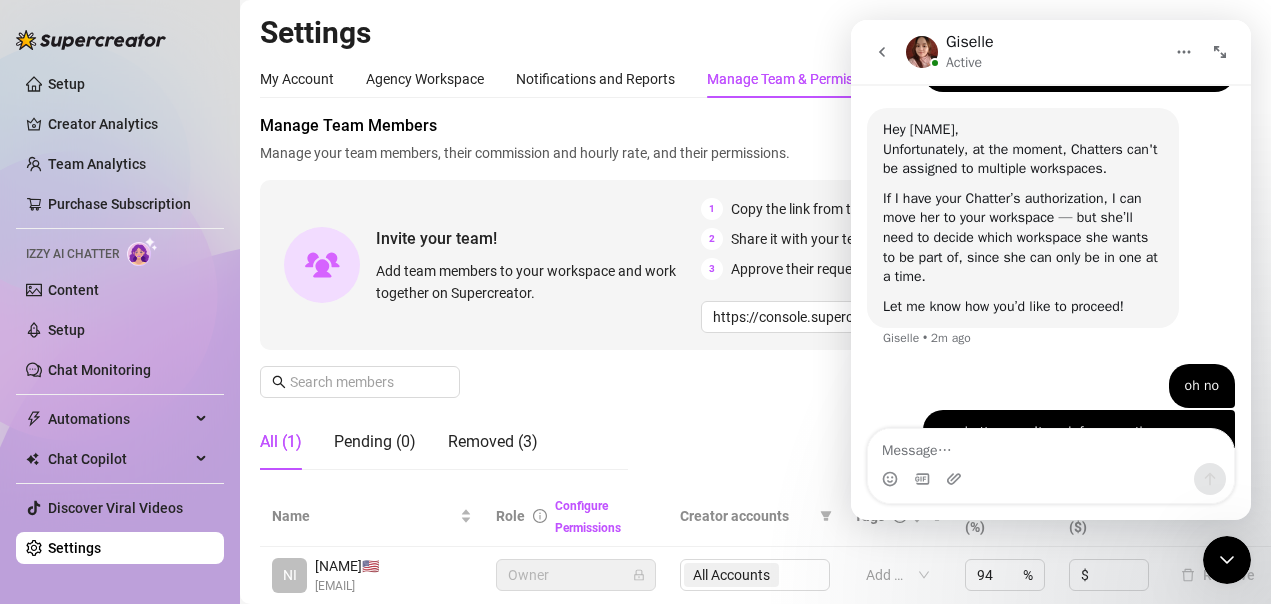 scroll, scrollTop: 2940, scrollLeft: 0, axis: vertical 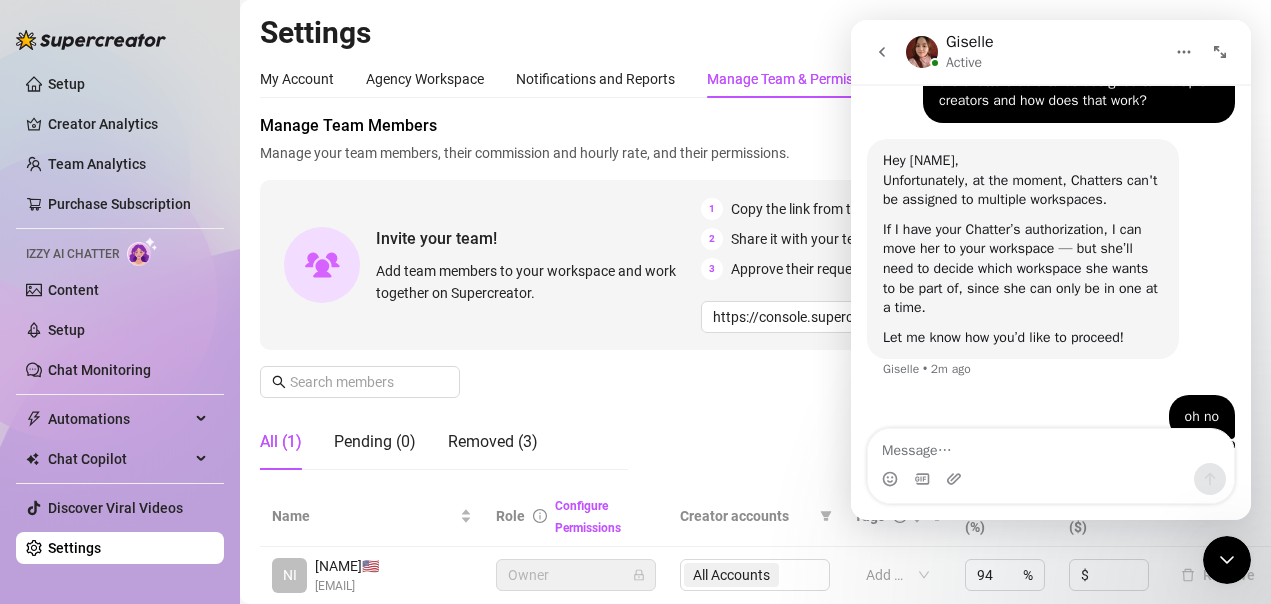 click at bounding box center [1051, 446] 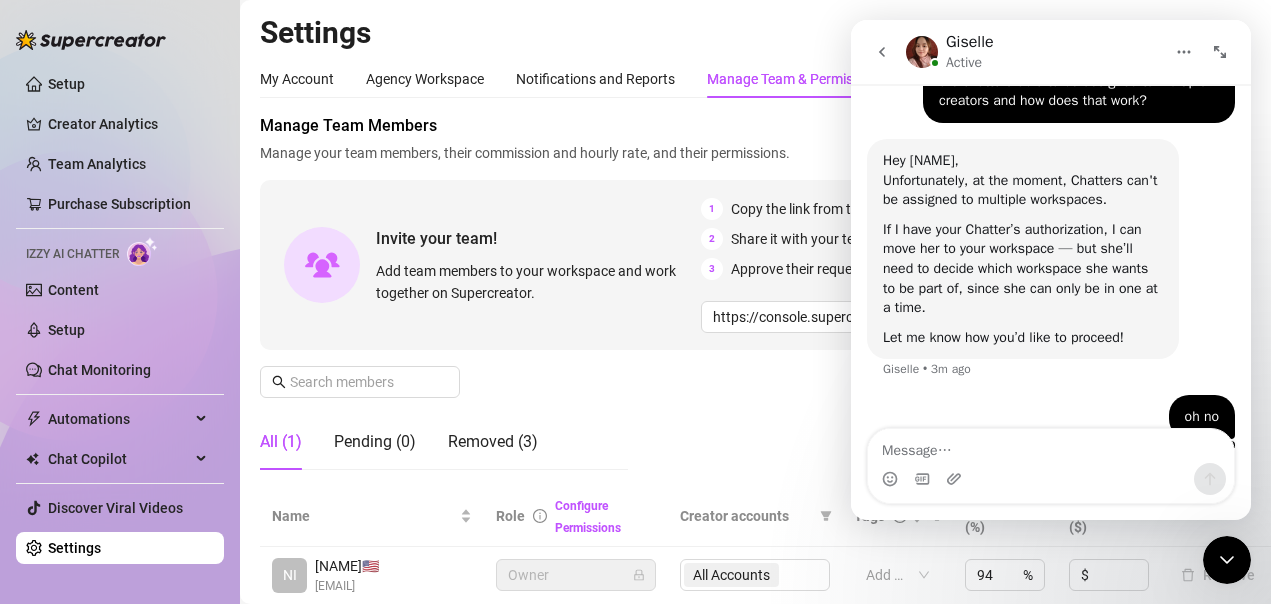click on "Manage Team Members Manage your team members, their commission and hourly rate, and their permissions. Invite your team! Add team members to your workspace and work together on Supercreator. 1 Copy the link from the bottom 2 Share it with your team 3 Approve their request https://console.supercreator.app/invite?code=UGmAwDRVeYUBmFFCoAwZVSyOI5t2&workspace=[NAME] Copy Link All (1) Pending (0) Removed (3)" at bounding box center (755, 300) 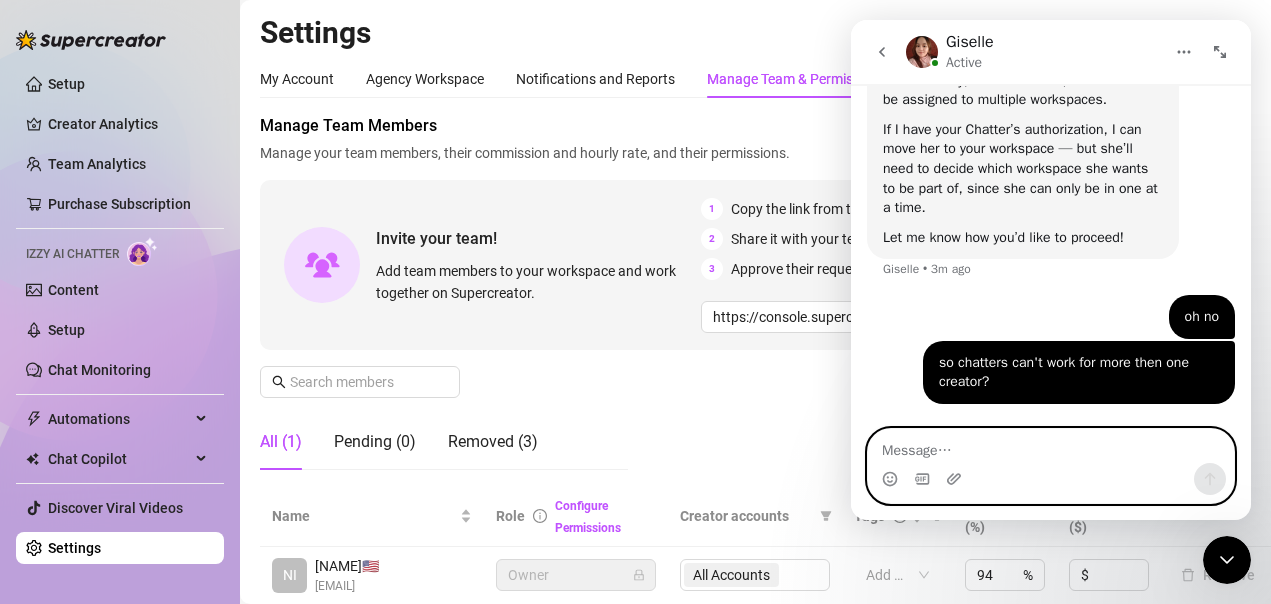 click at bounding box center (1051, 446) 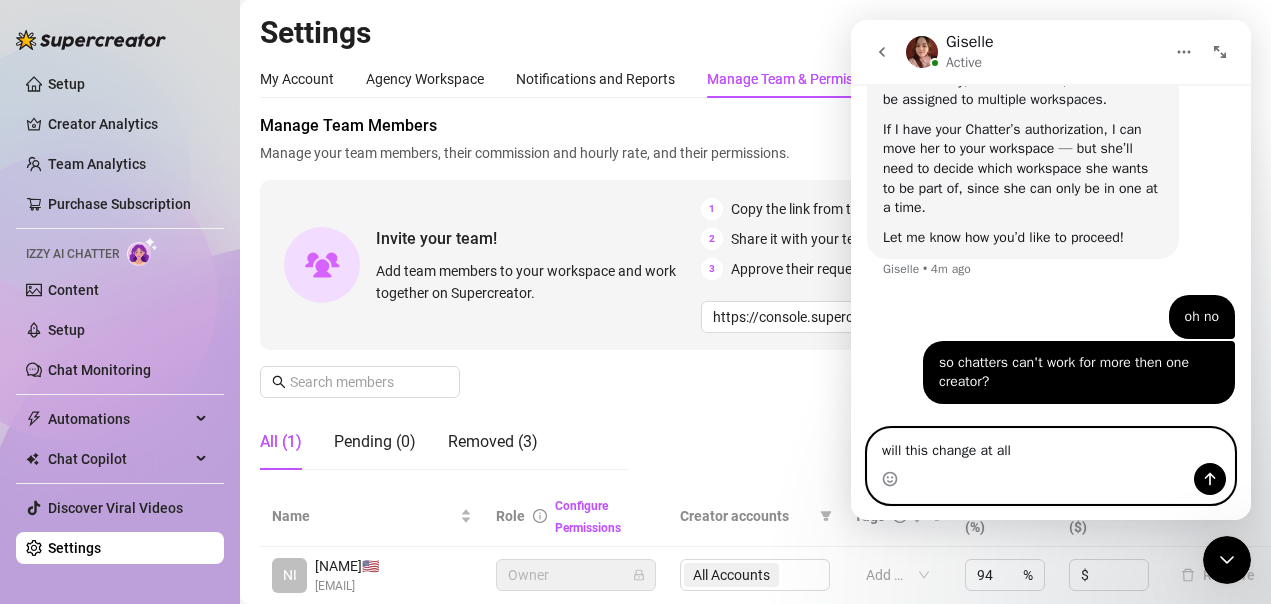 type on "will this change at all?" 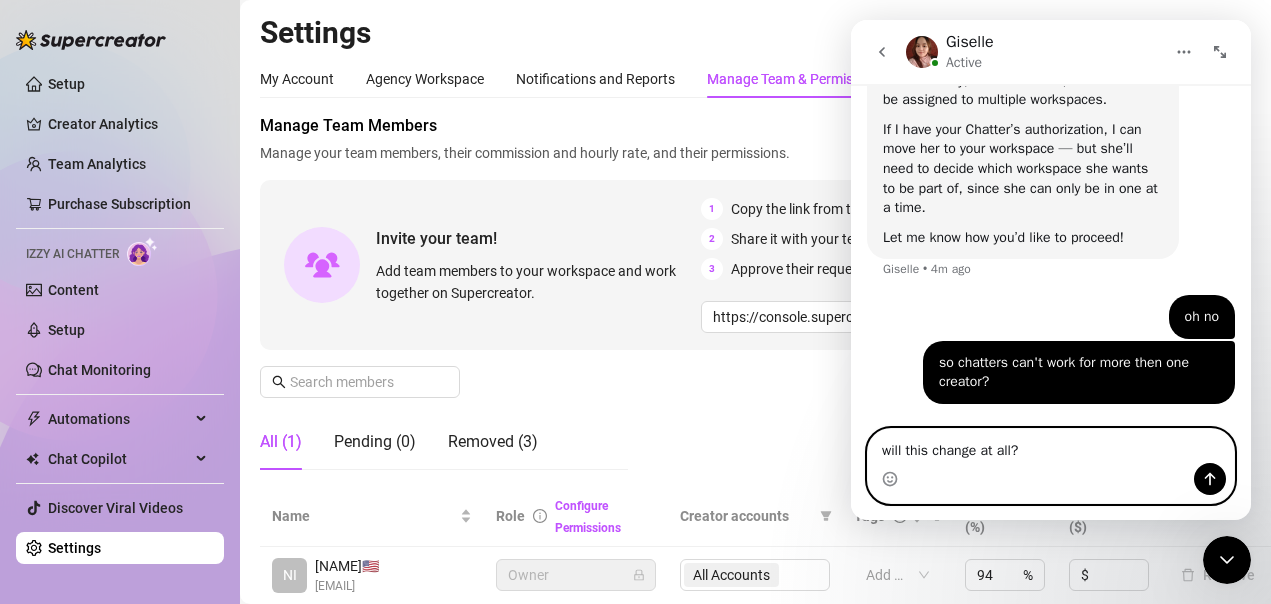 type 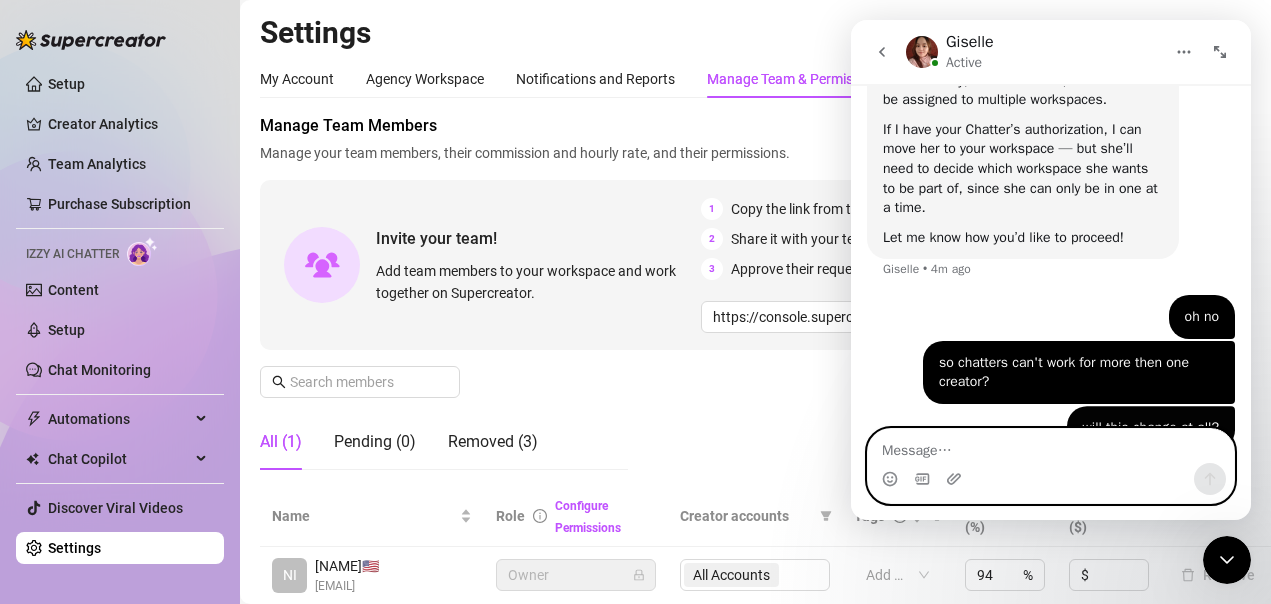 scroll, scrollTop: 3086, scrollLeft: 0, axis: vertical 